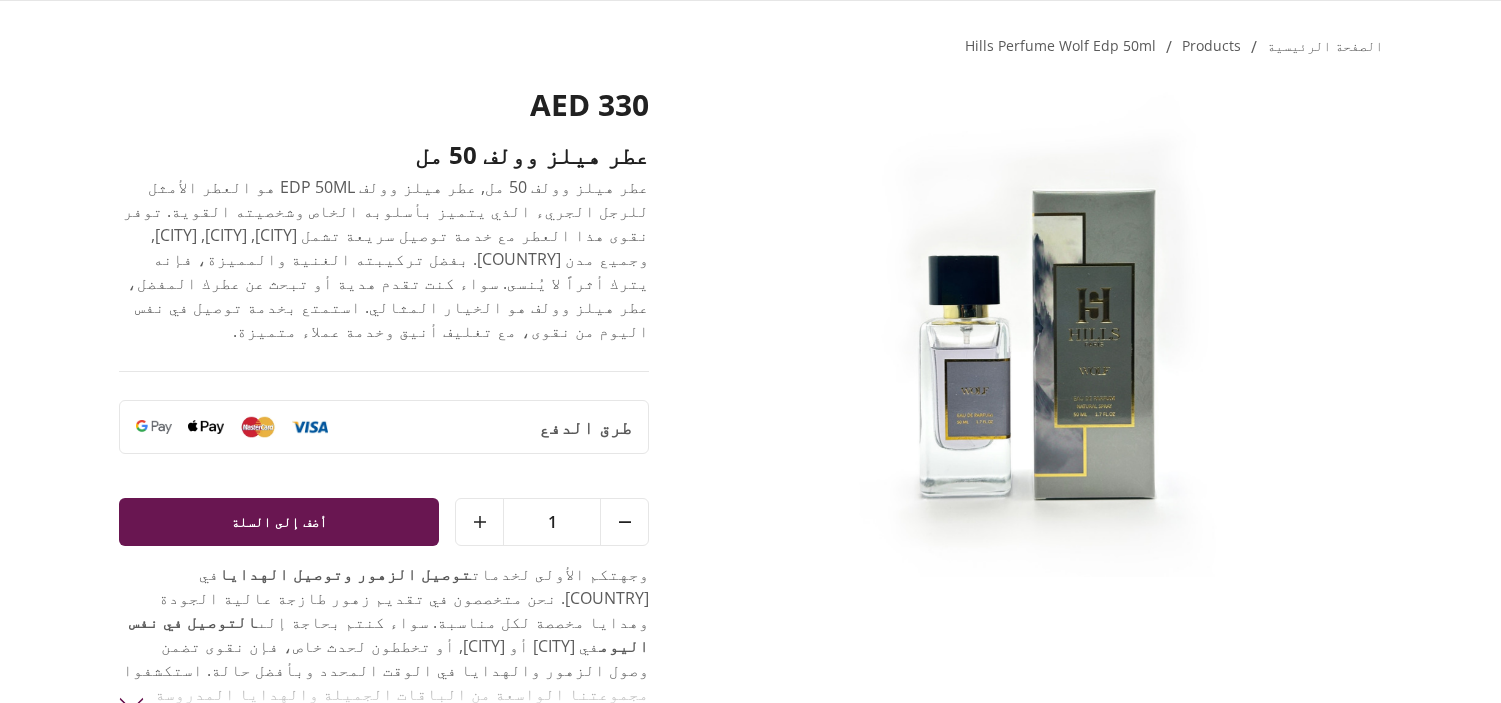 scroll, scrollTop: 0, scrollLeft: 0, axis: both 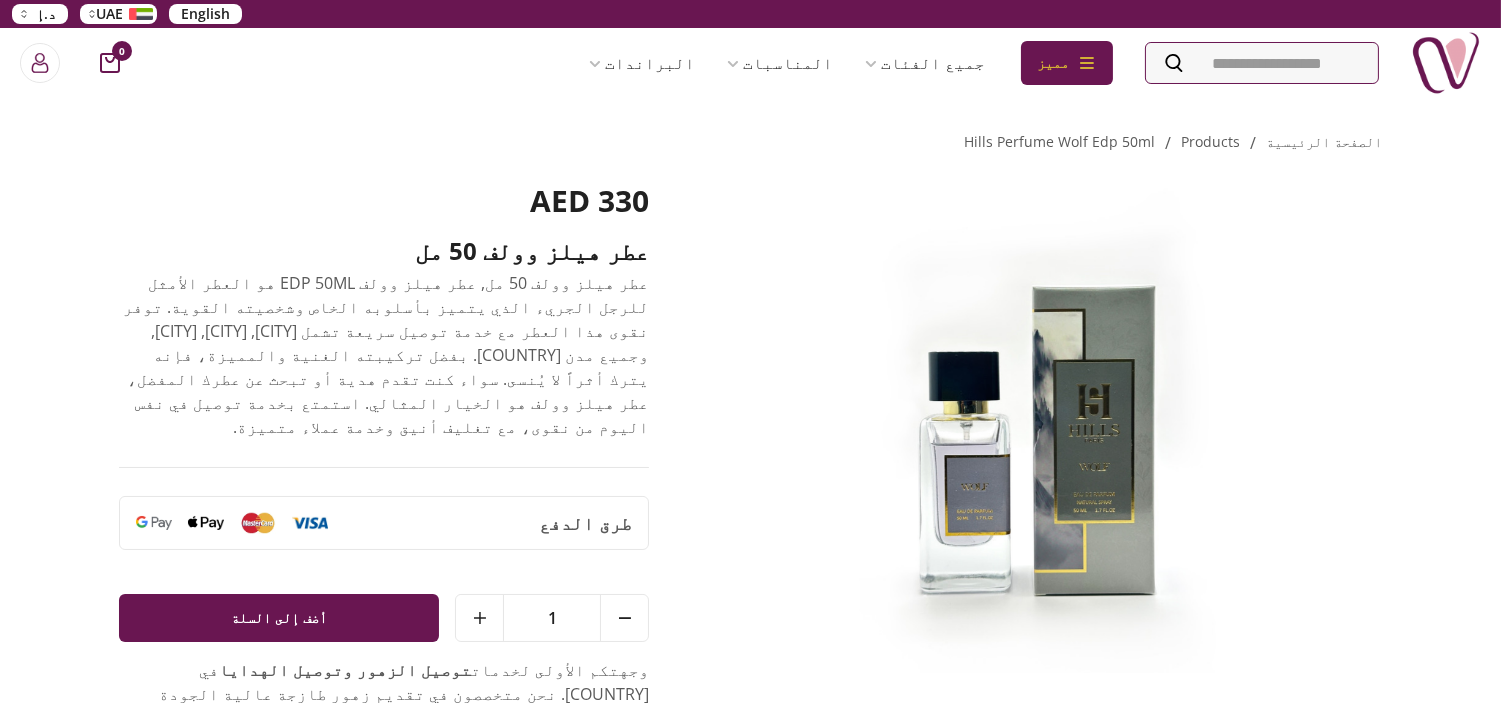 click at bounding box center (1446, 63) 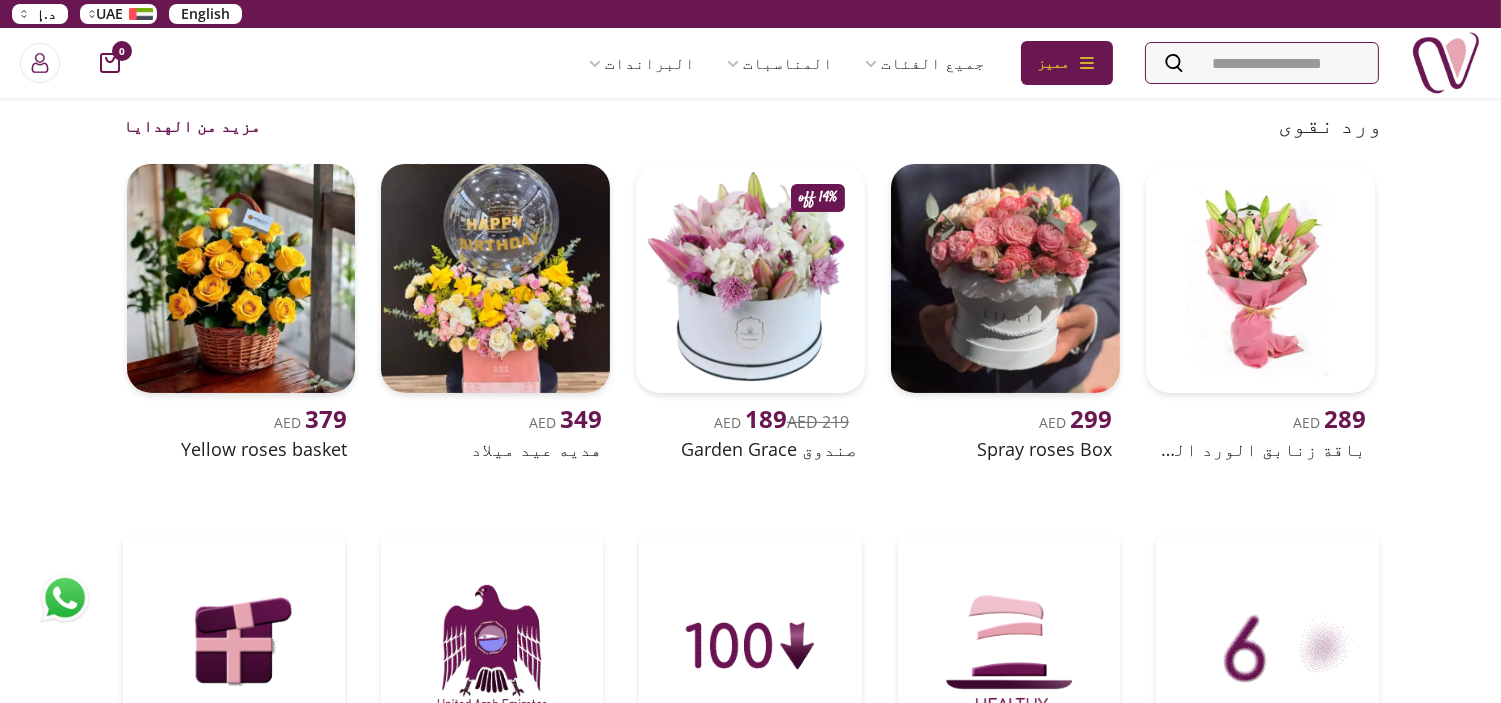 scroll, scrollTop: 555, scrollLeft: 0, axis: vertical 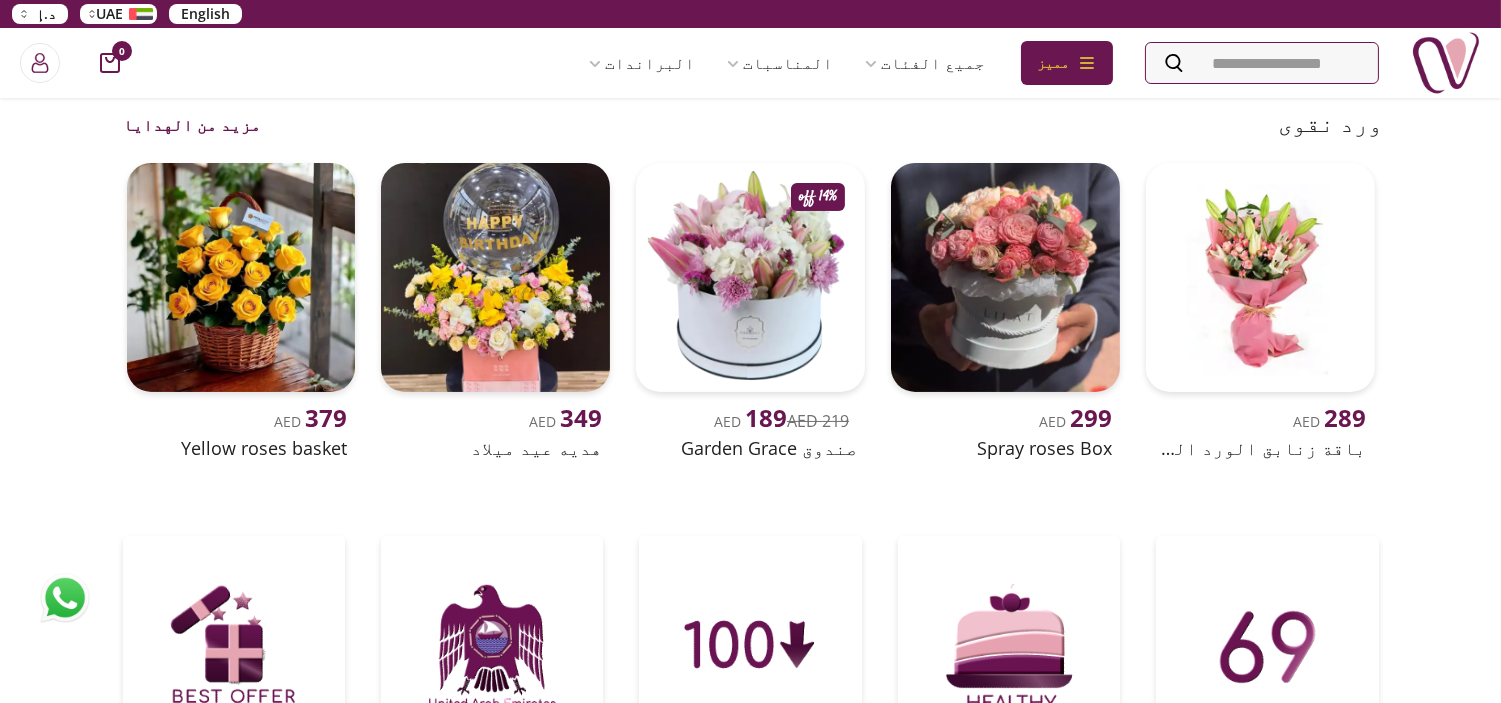 click on "English" at bounding box center [205, 14] 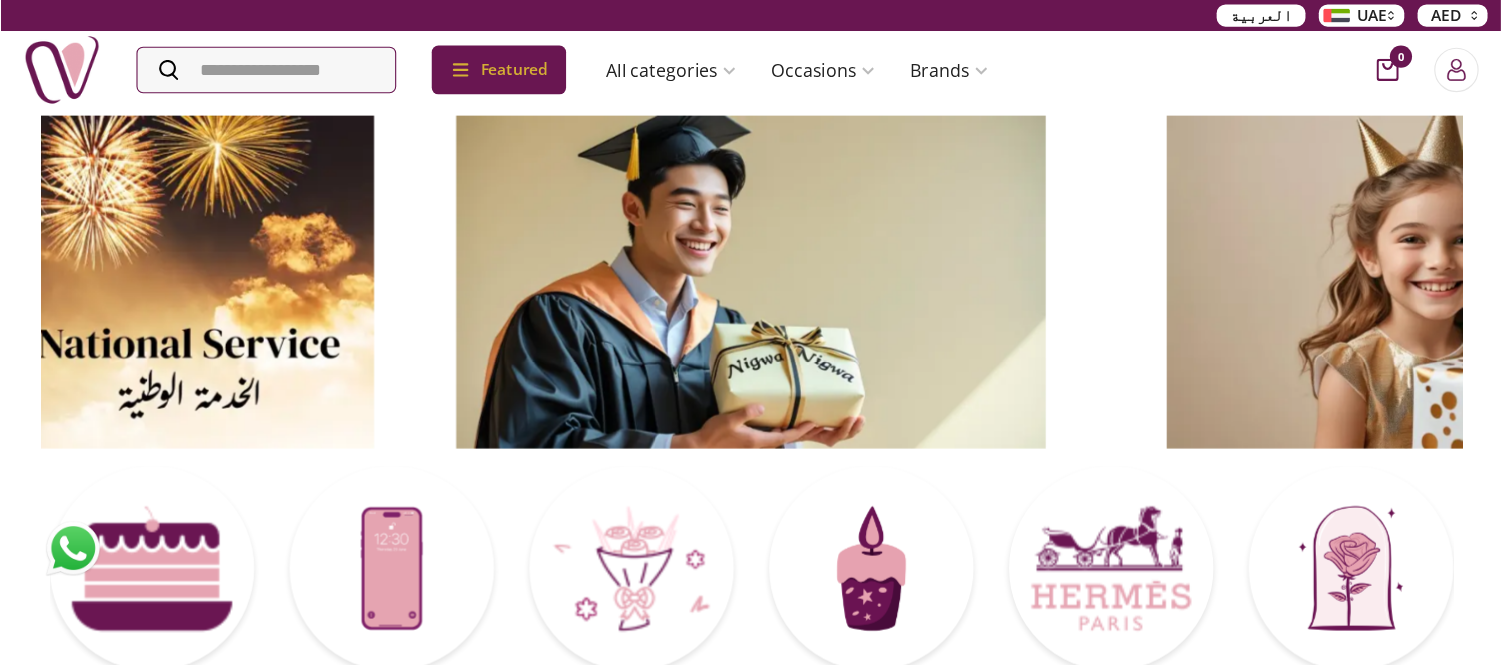 scroll, scrollTop: 0, scrollLeft: 0, axis: both 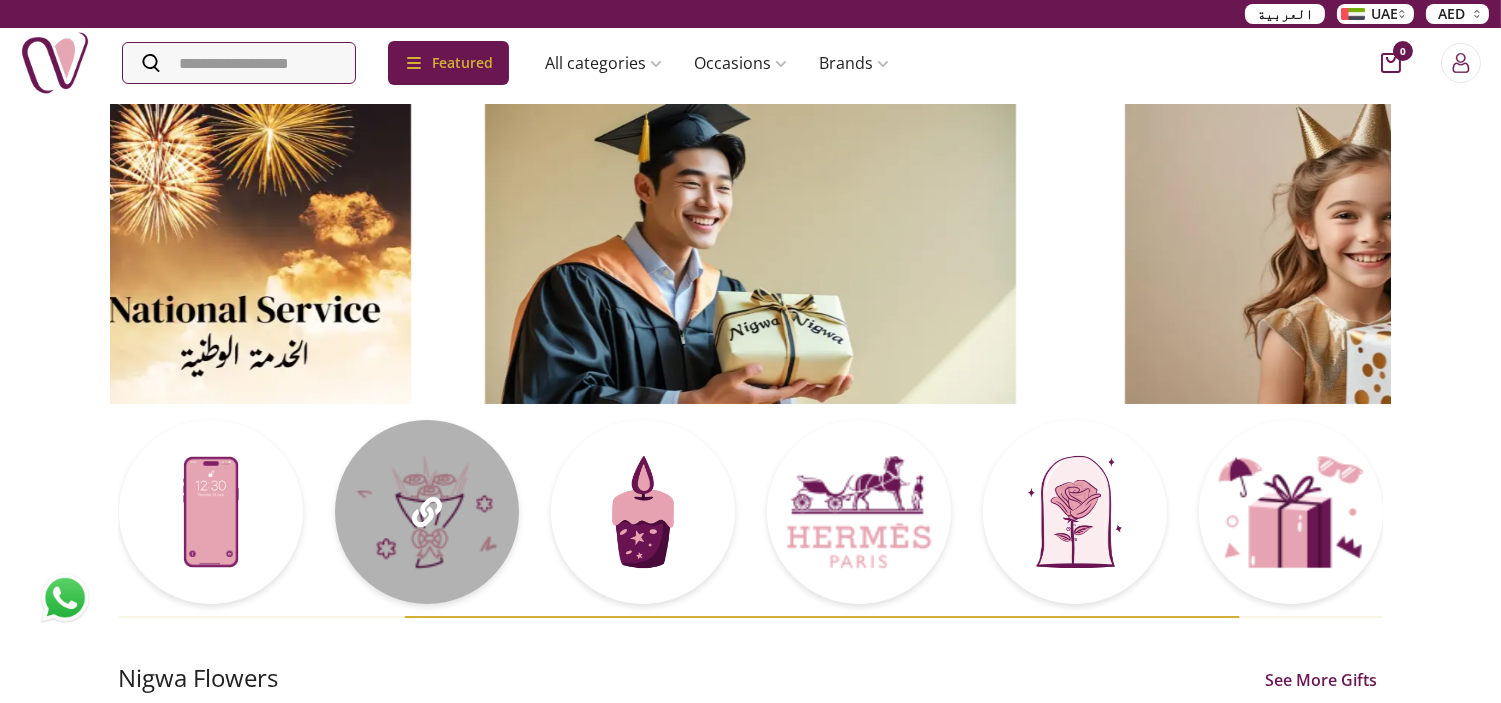 click 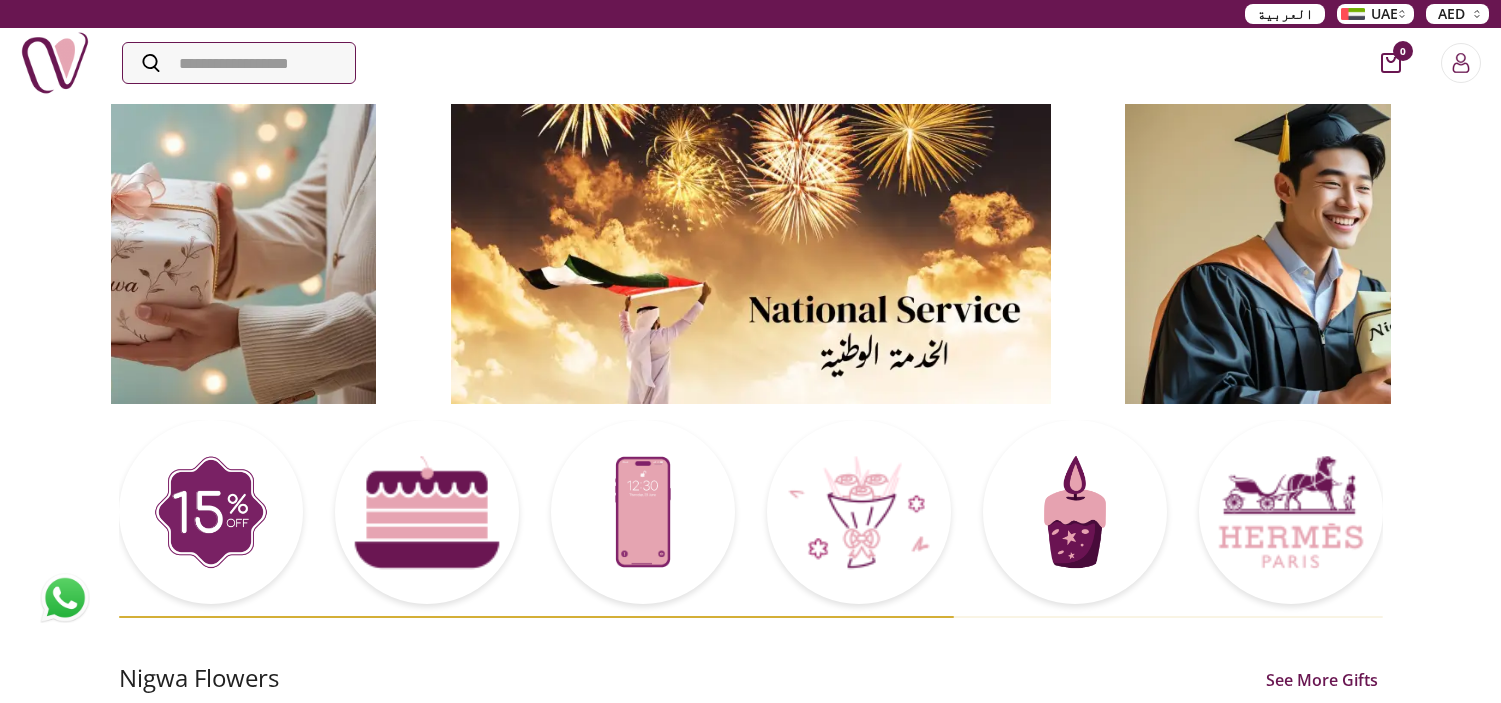 scroll, scrollTop: 0, scrollLeft: 0, axis: both 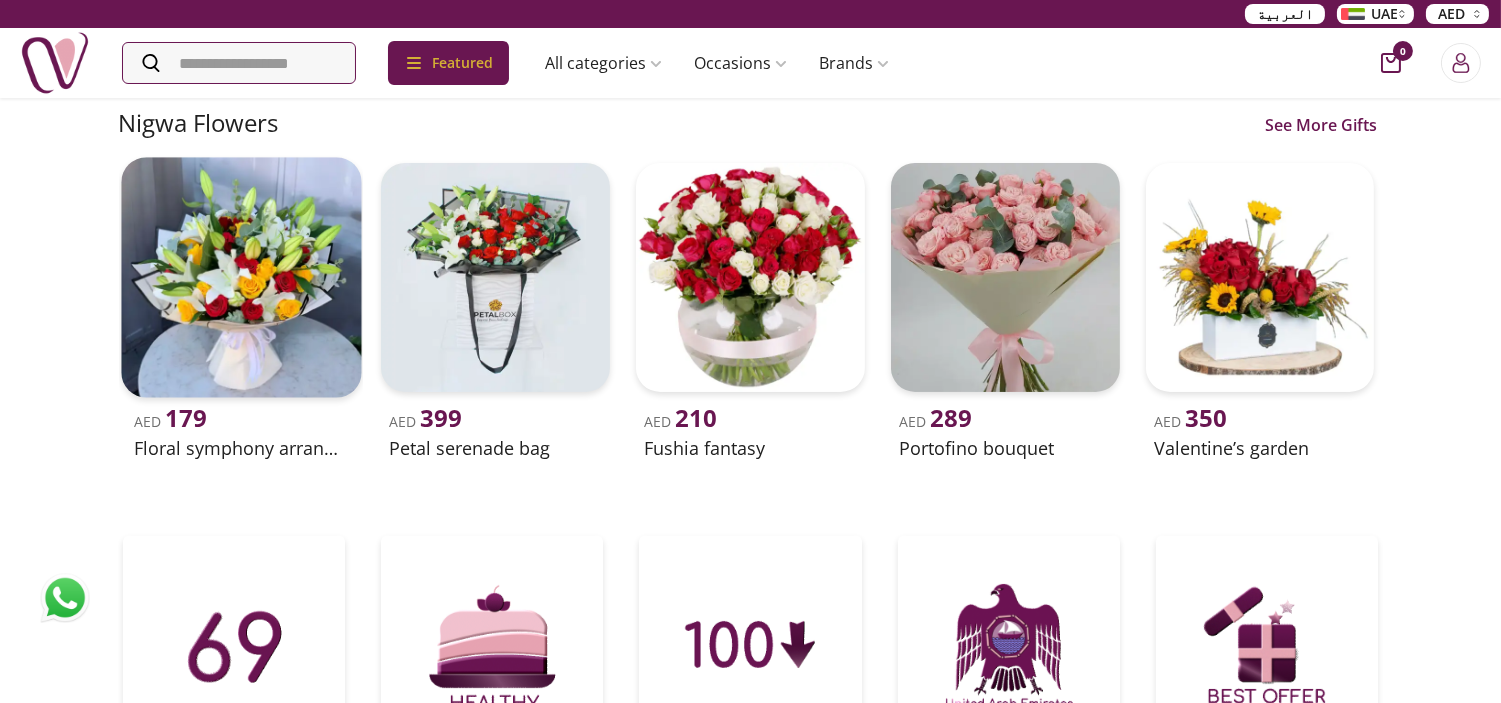 click at bounding box center [241, 277] 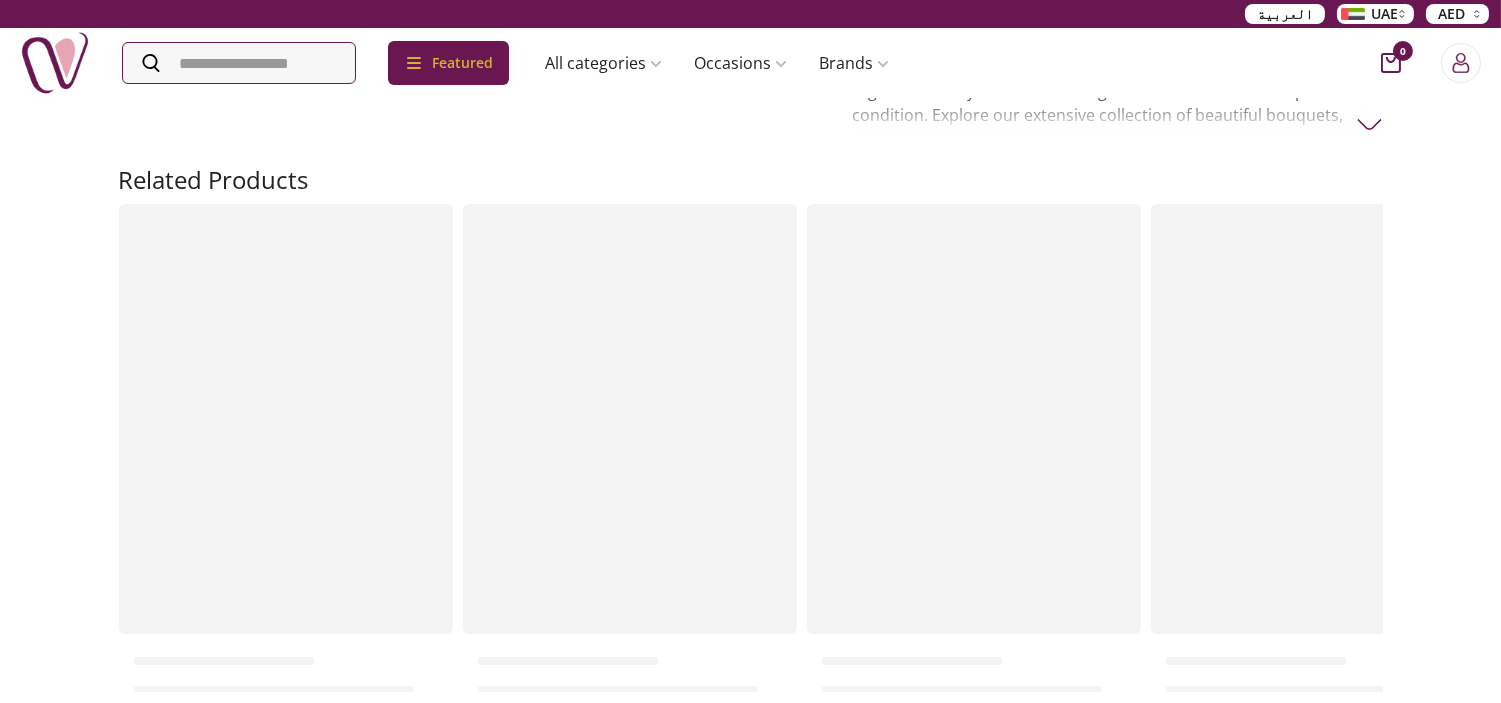 scroll, scrollTop: 0, scrollLeft: 0, axis: both 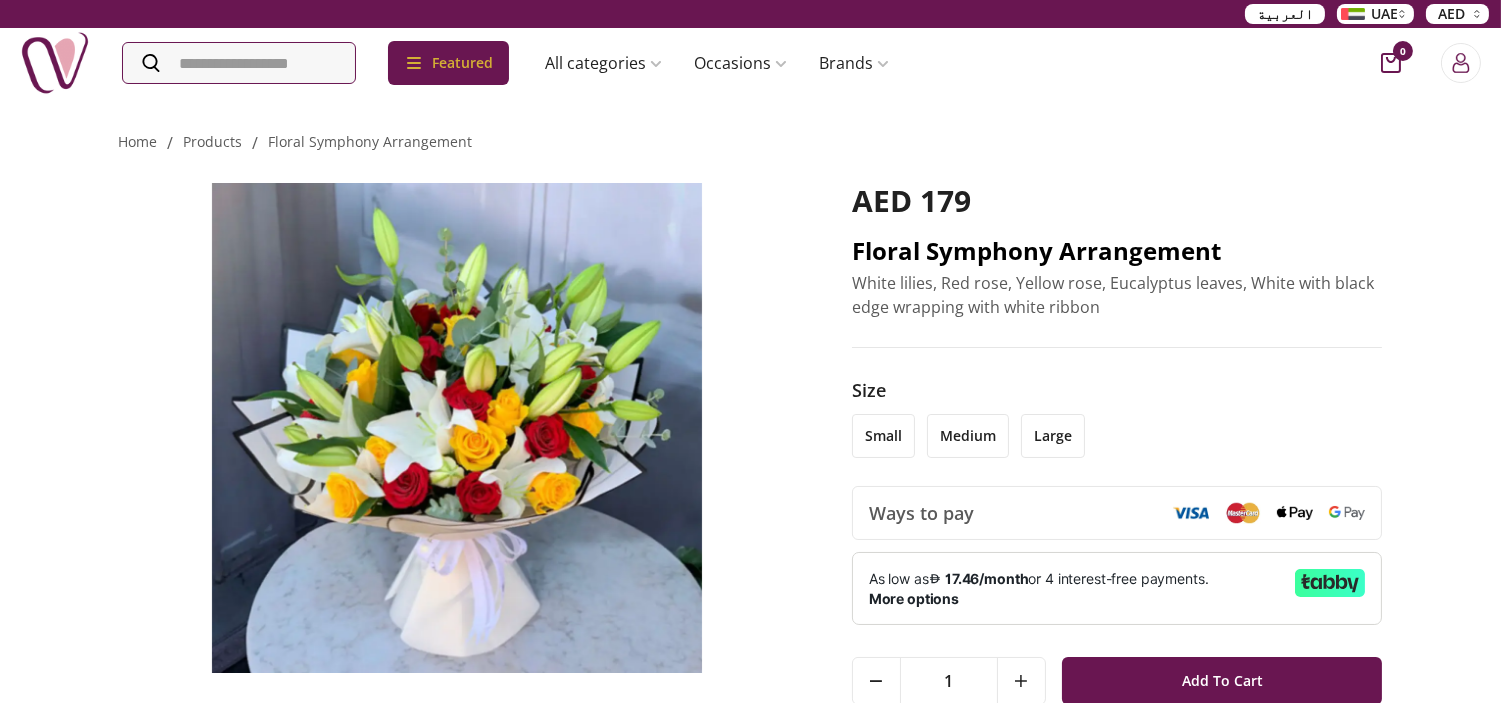 click on "Floral Symphony Arrangement" at bounding box center (1117, 251) 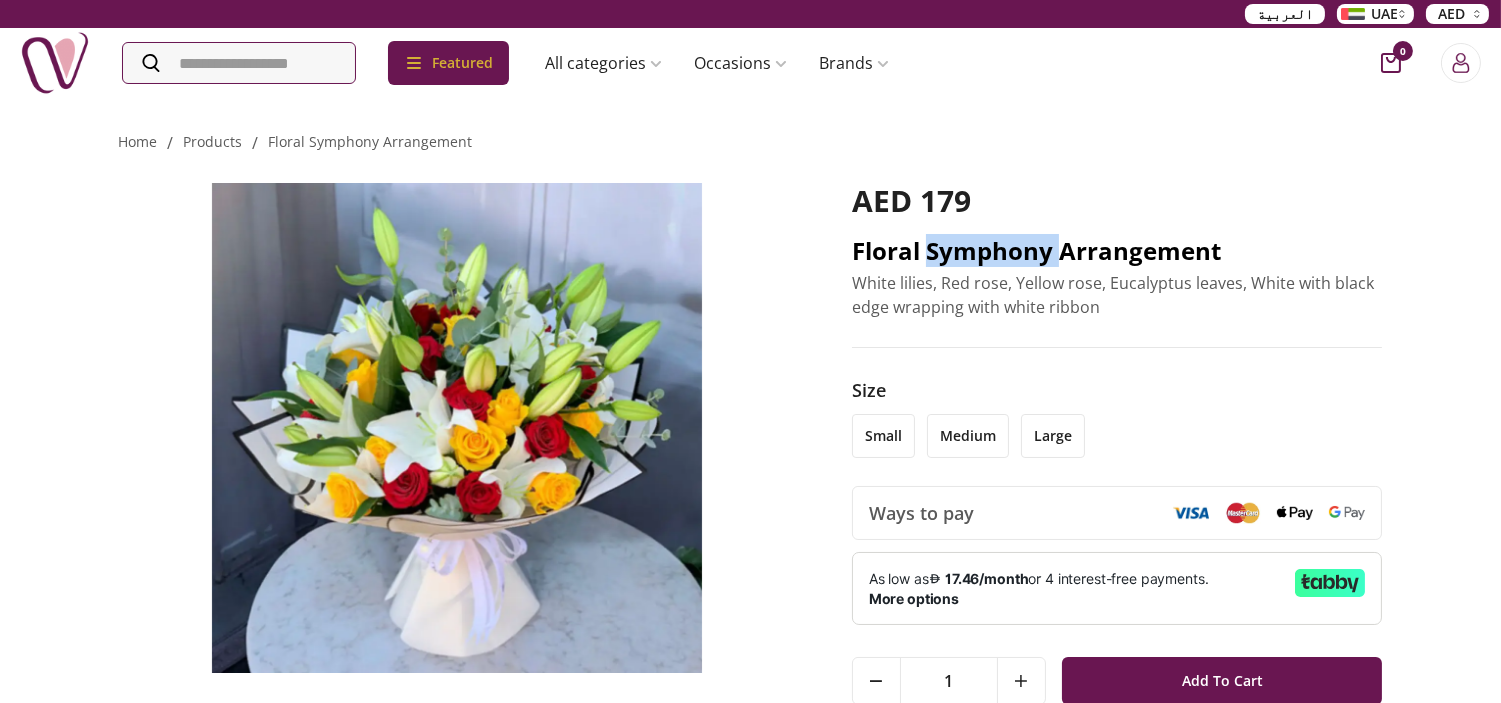 click on "Floral Symphony Arrangement" at bounding box center (1117, 251) 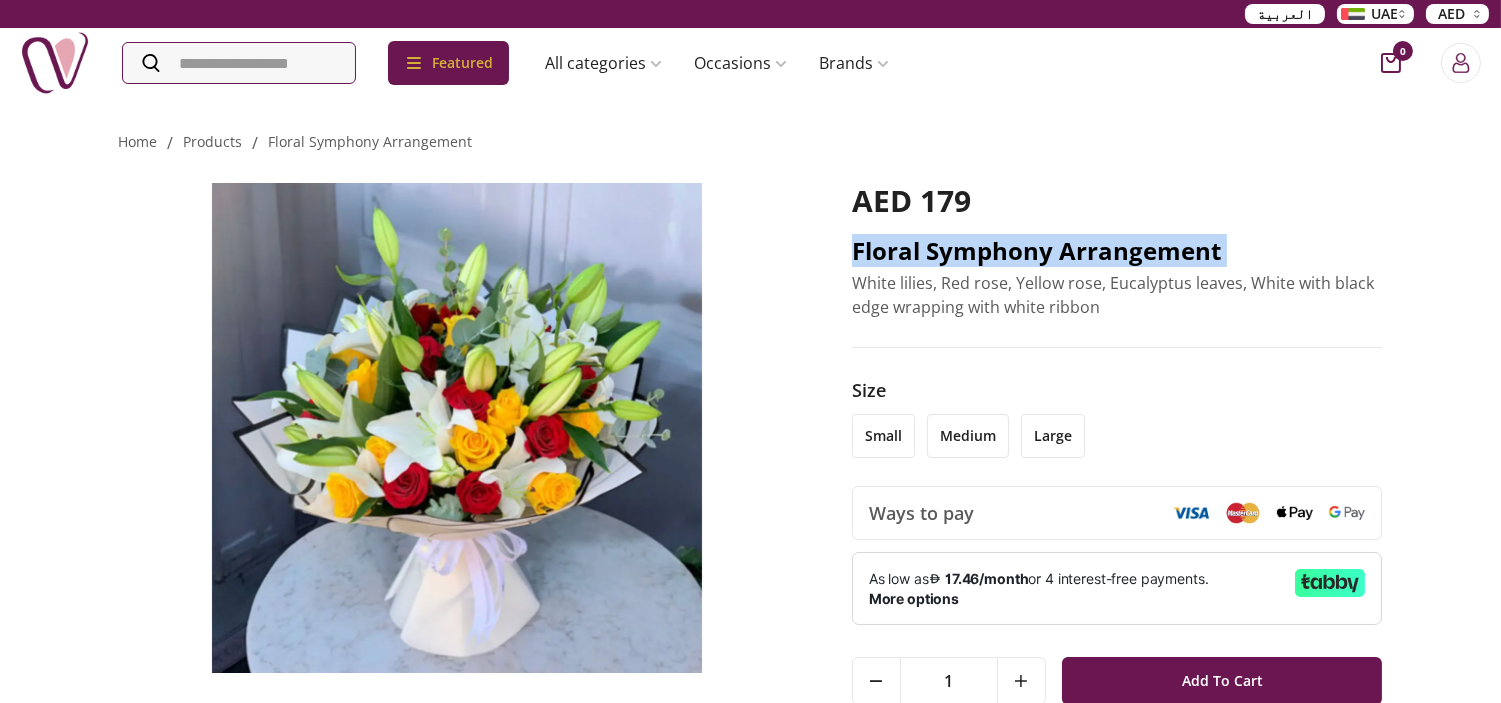 copy on "Floral Symphony Arrangement" 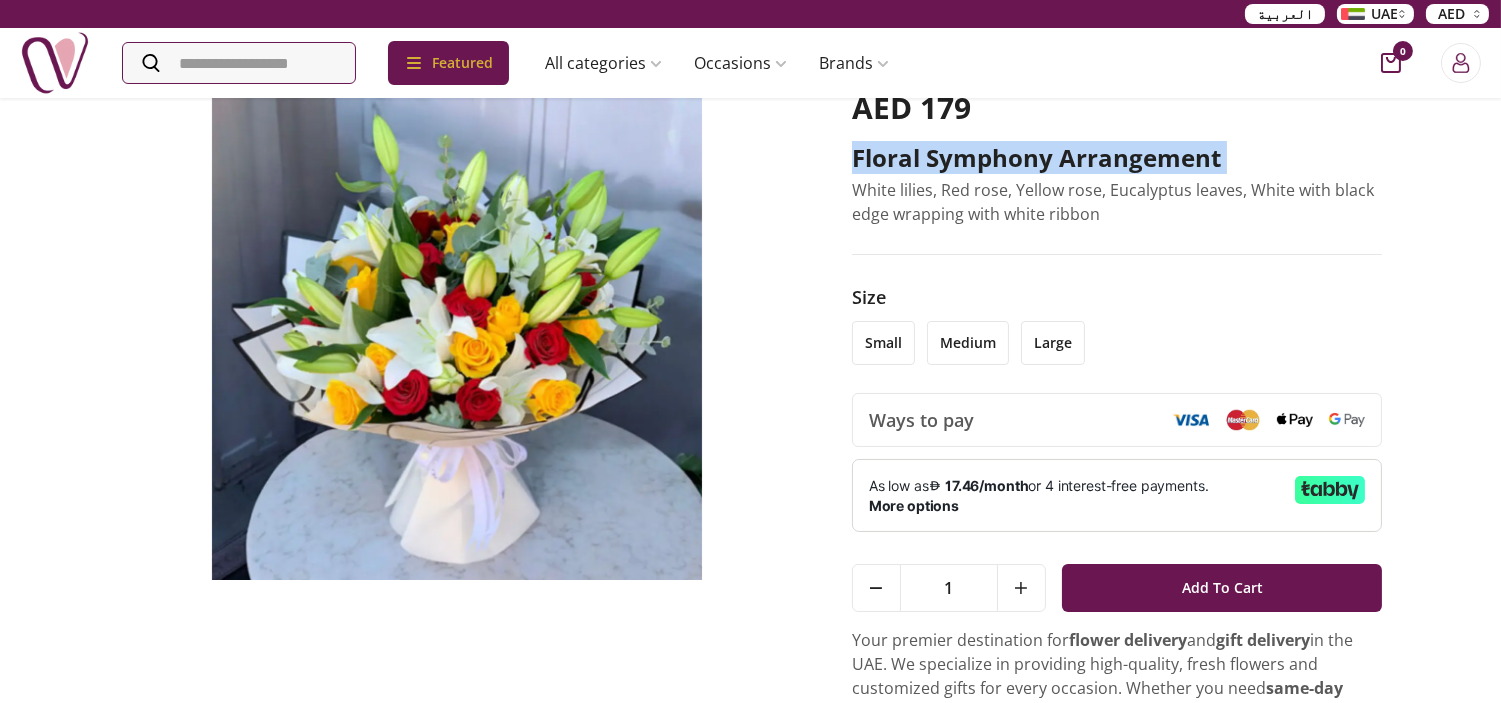 scroll, scrollTop: 0, scrollLeft: 0, axis: both 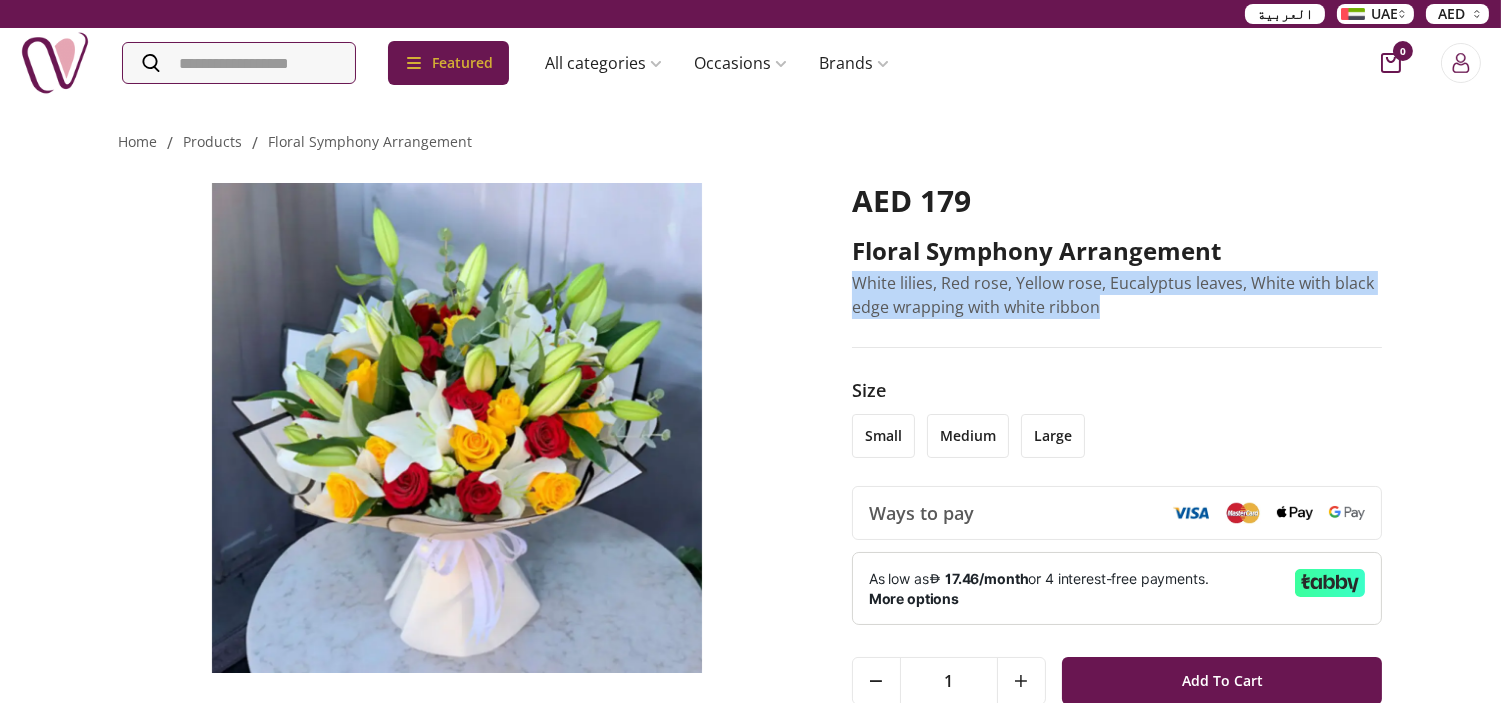 drag, startPoint x: 1105, startPoint y: 313, endPoint x: 845, endPoint y: 292, distance: 260.8467 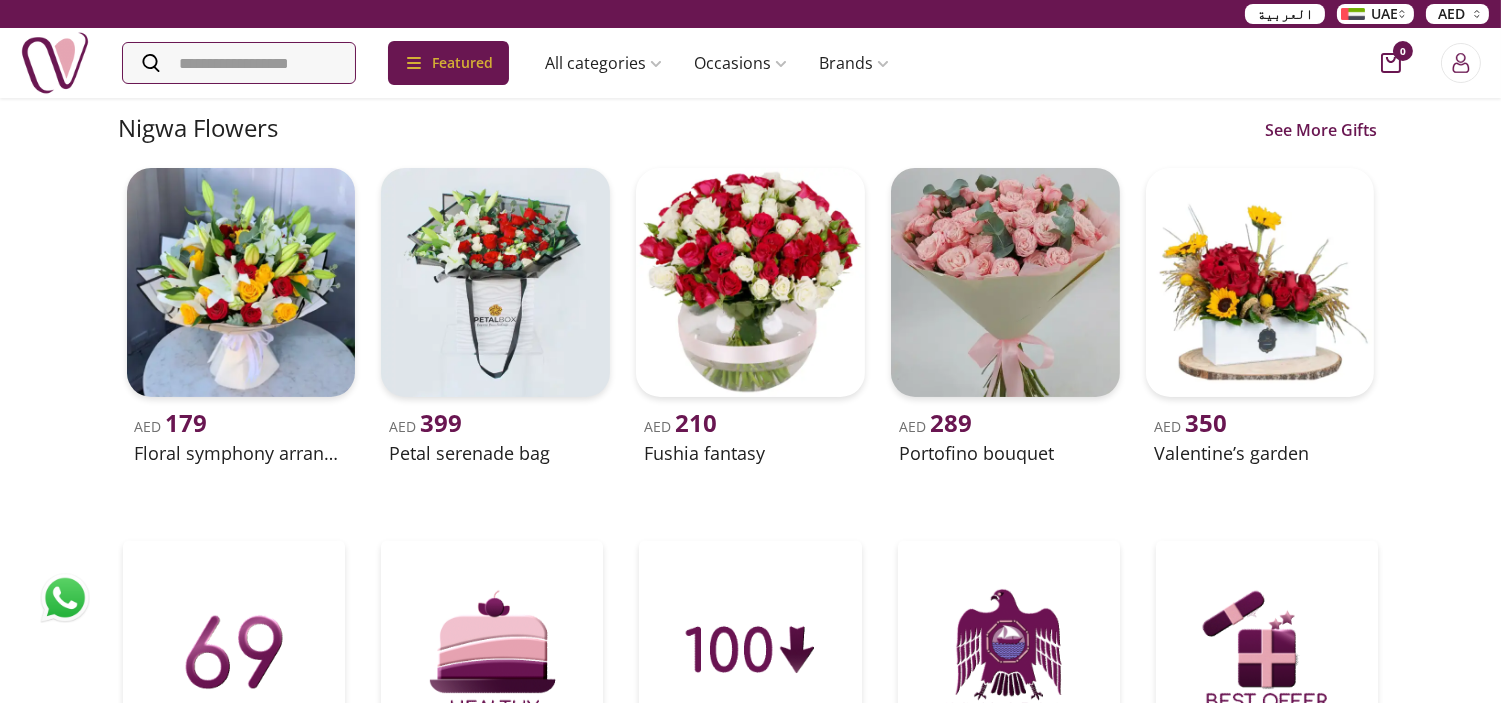 scroll, scrollTop: 555, scrollLeft: 0, axis: vertical 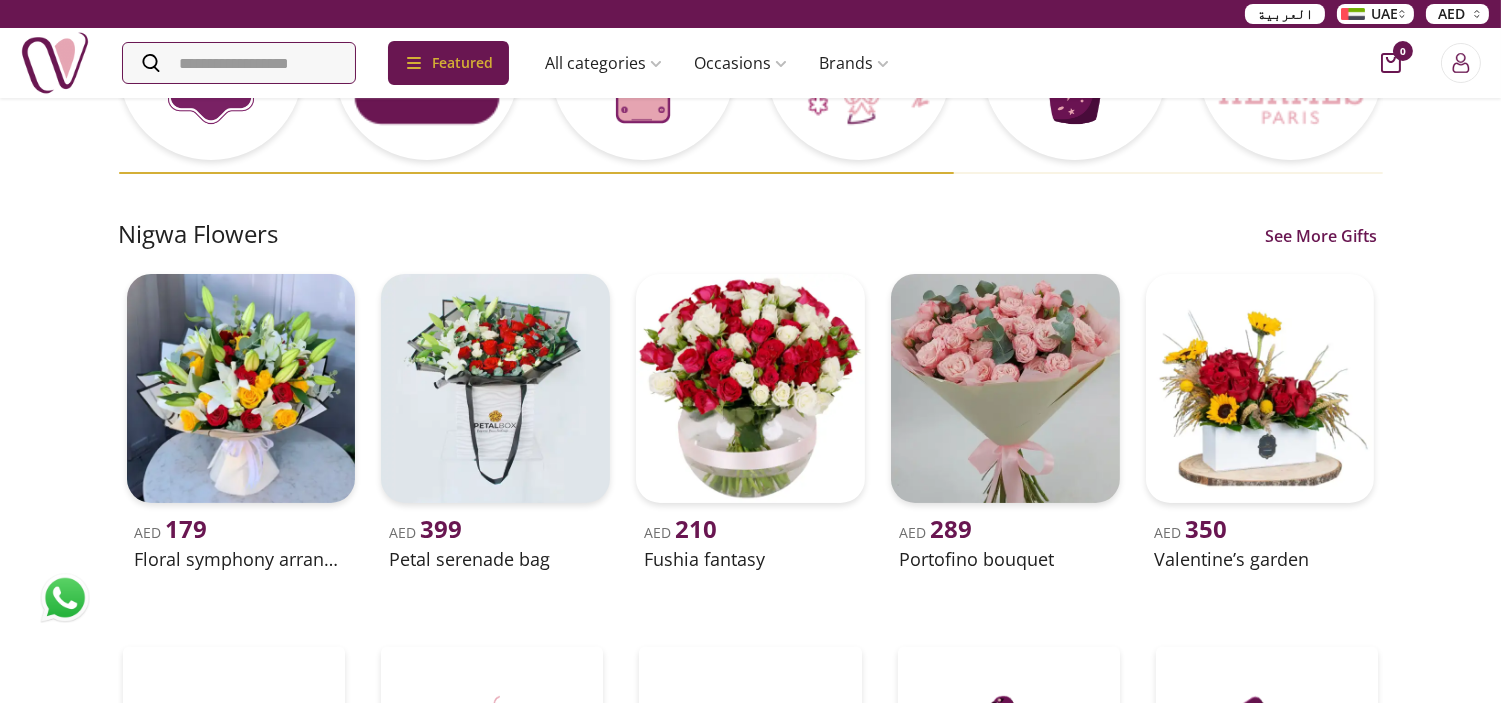 click on "Nigwa Flowers See More Gifts" at bounding box center (751, 234) 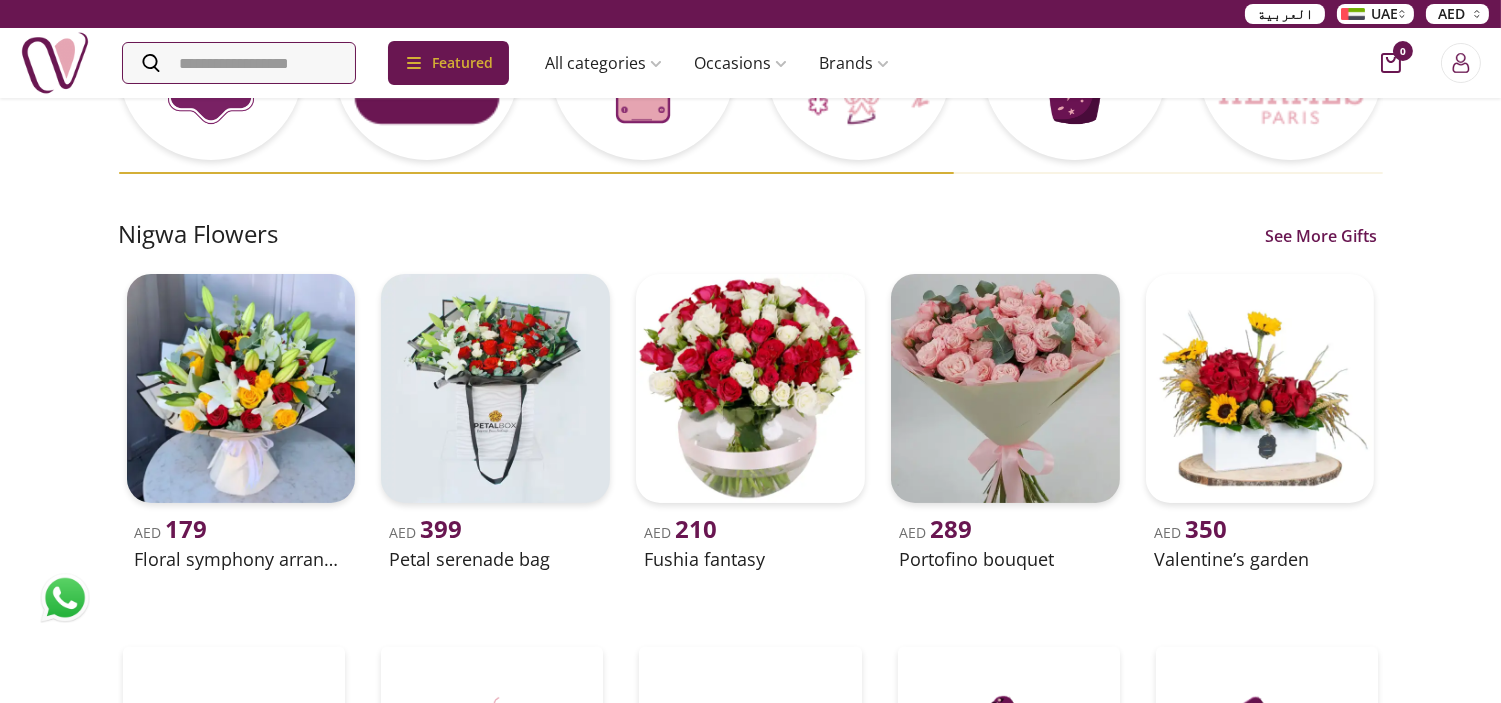 click on "See More Gifts" at bounding box center (1322, 236) 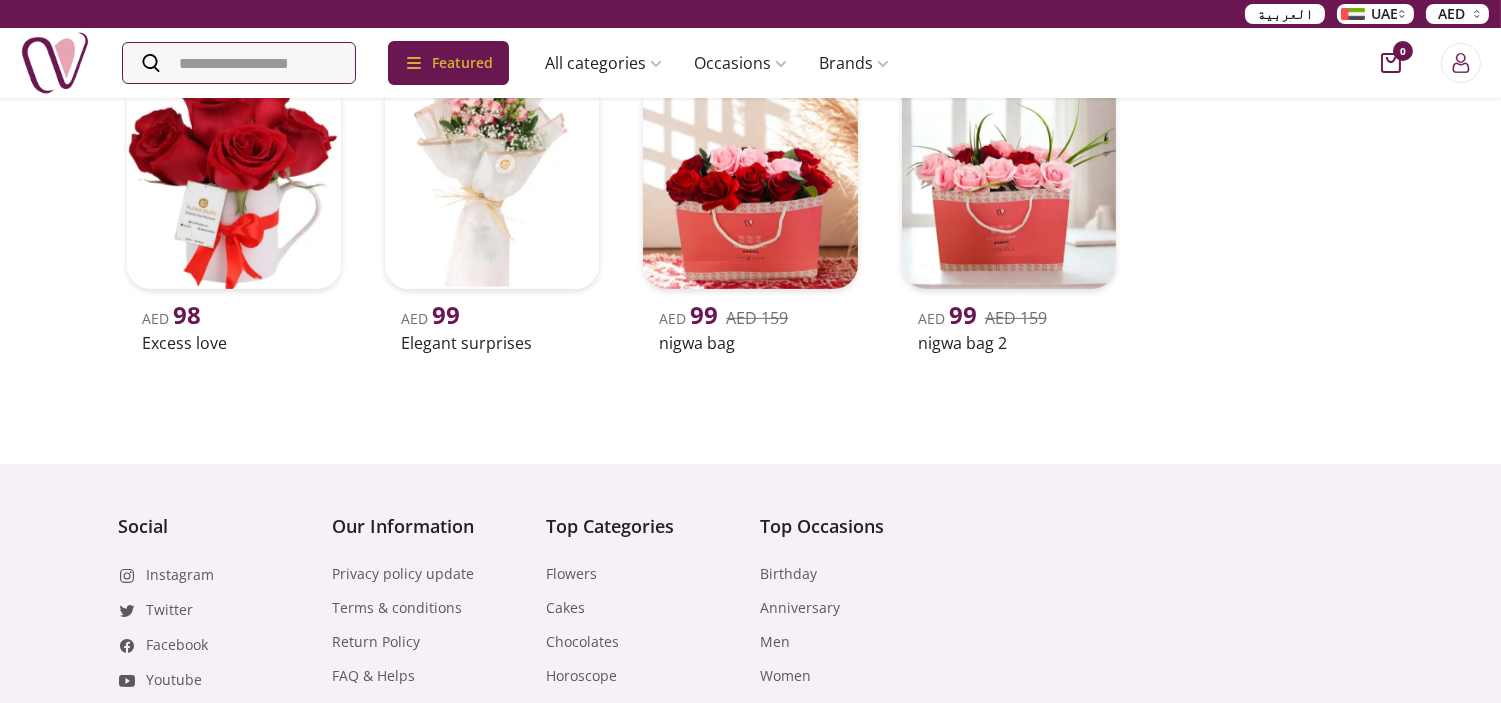 scroll, scrollTop: 1666, scrollLeft: 0, axis: vertical 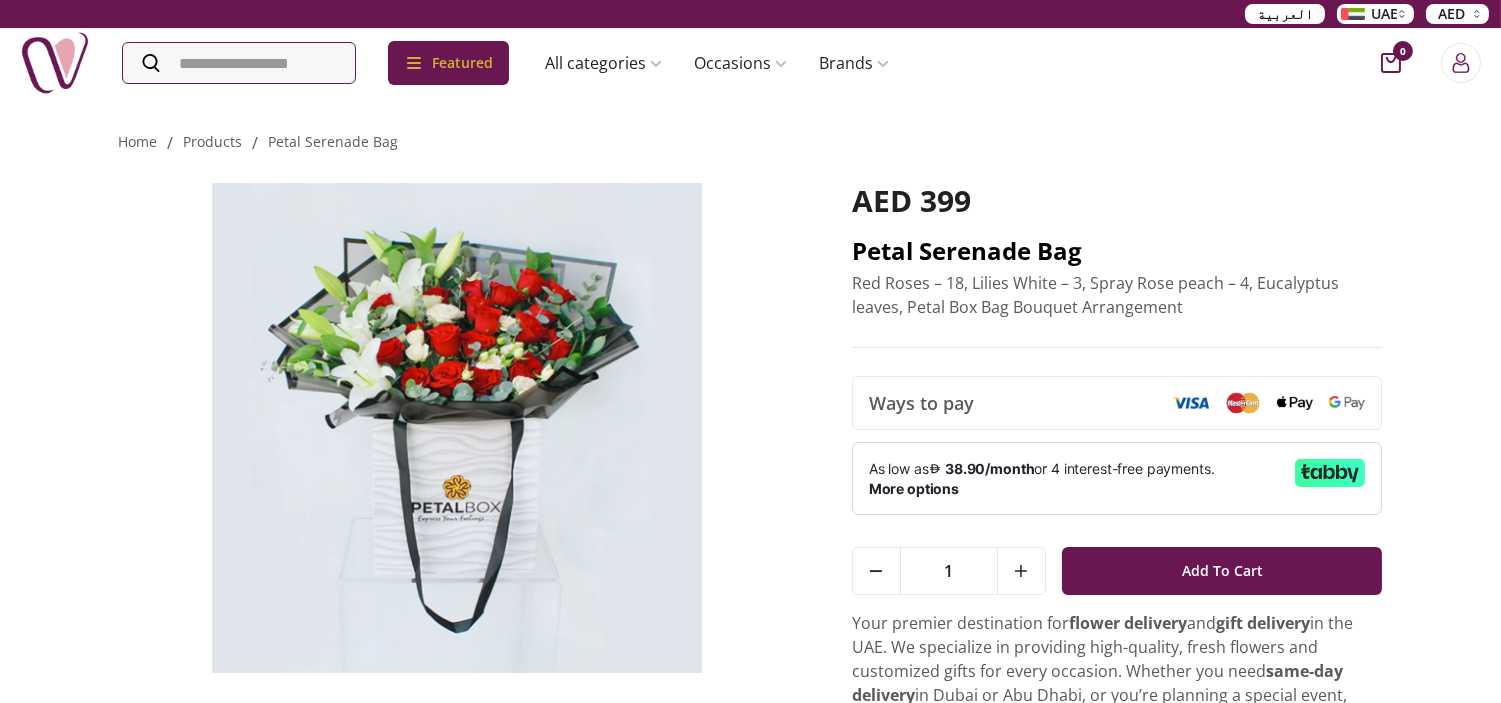 click on "Petal Serenade Bag" at bounding box center (1117, 251) 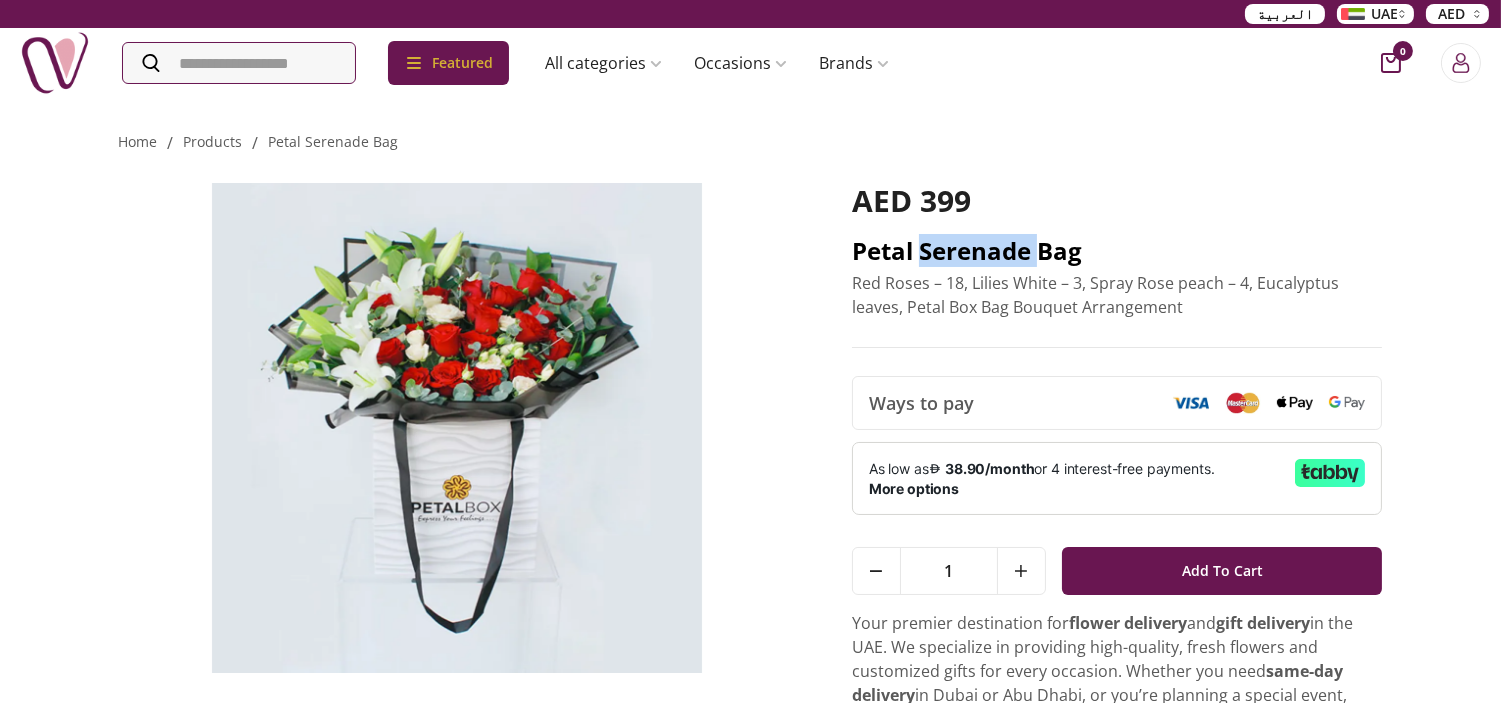 click on "Petal Serenade Bag" at bounding box center [1117, 251] 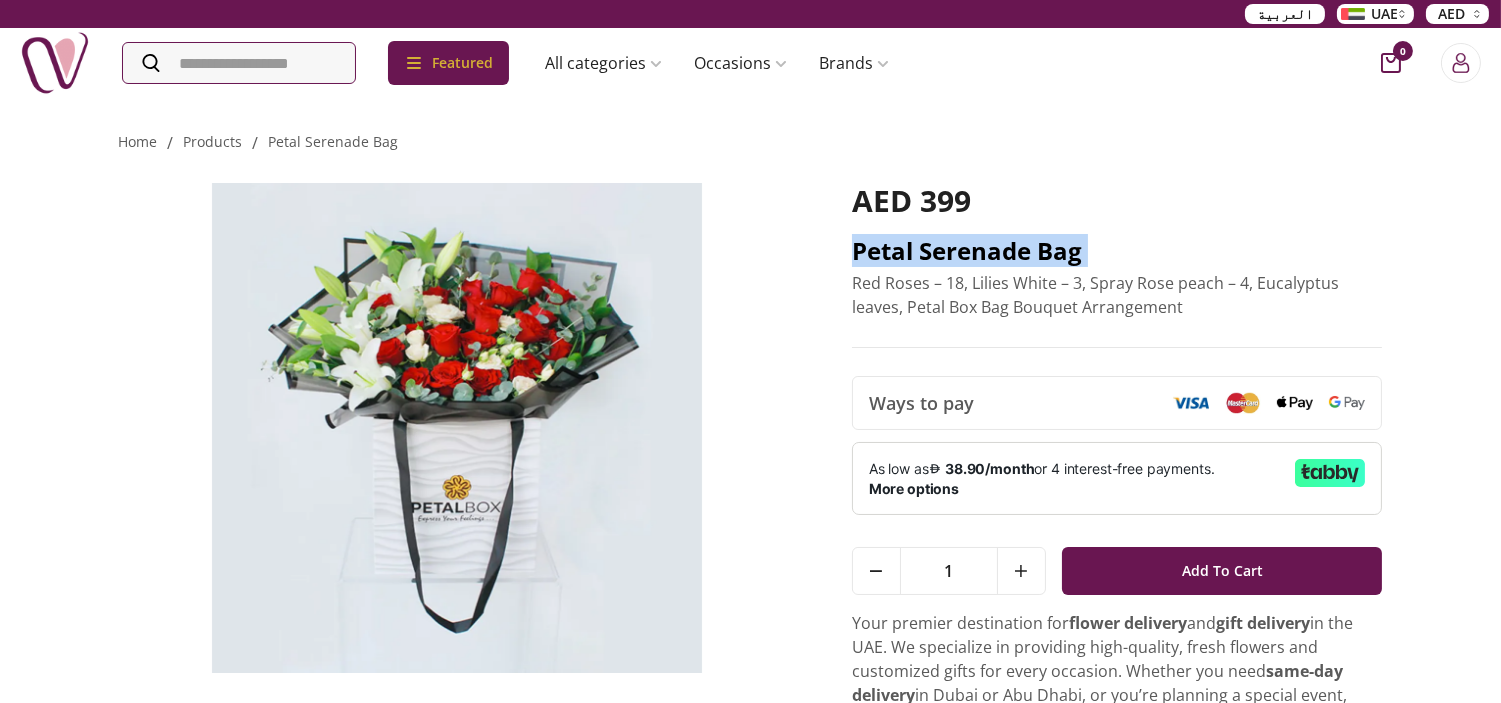click on "Petal Serenade Bag" at bounding box center [1117, 251] 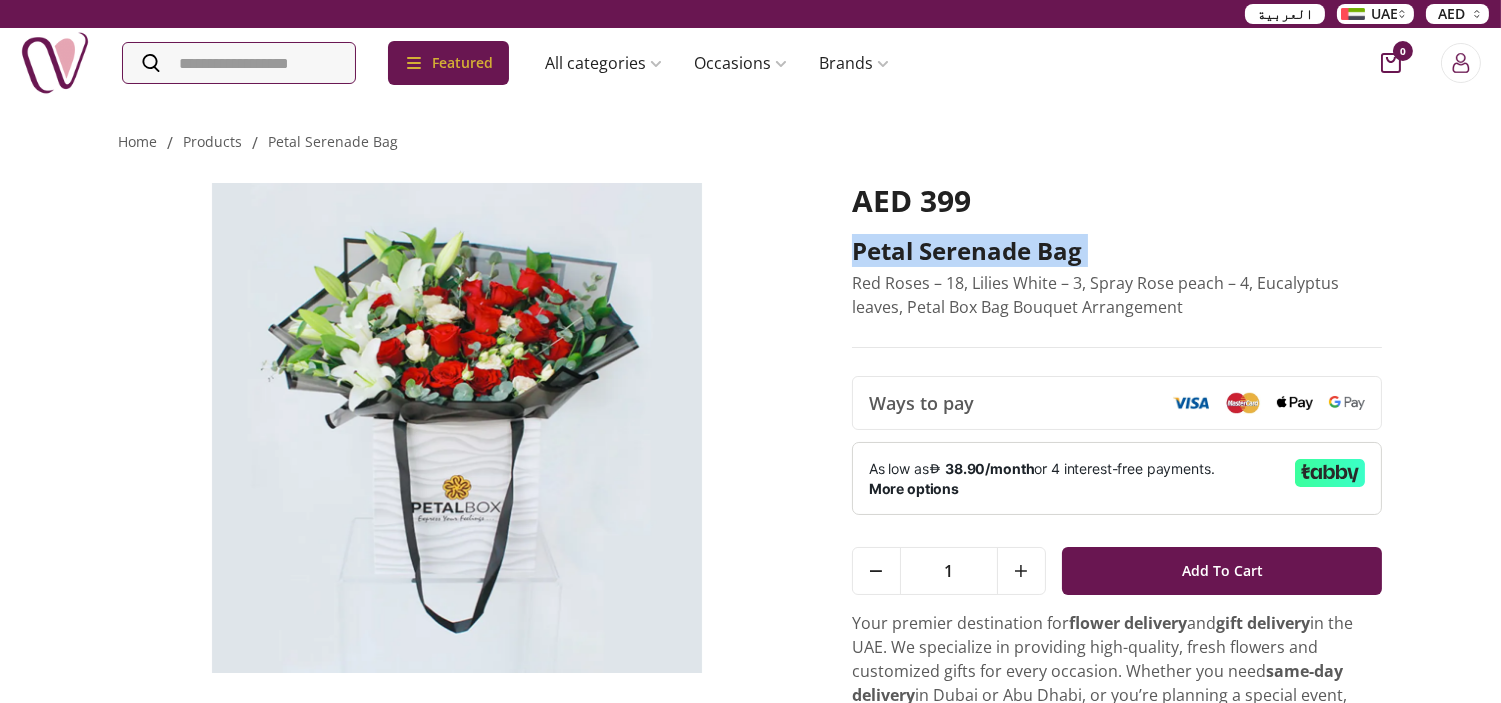 click at bounding box center (457, 429) 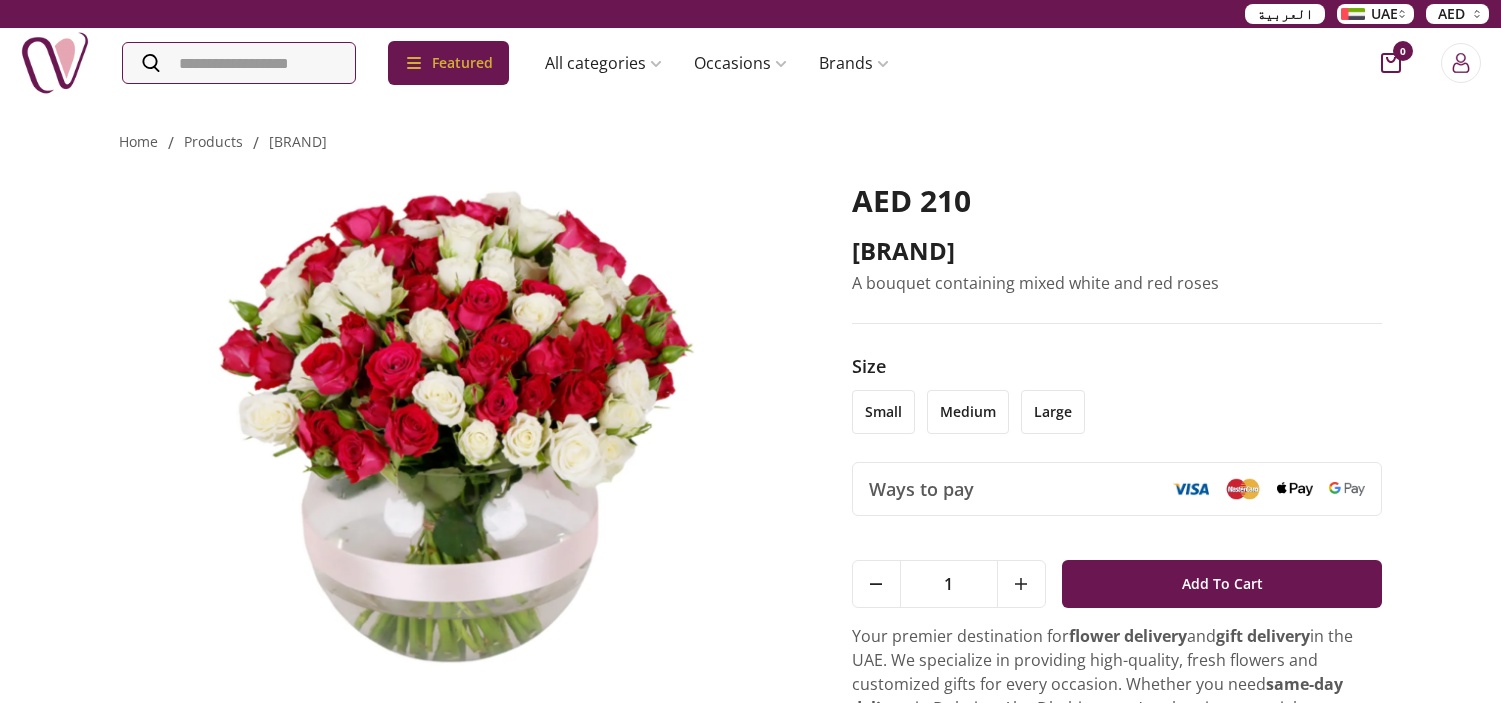 scroll, scrollTop: 0, scrollLeft: 0, axis: both 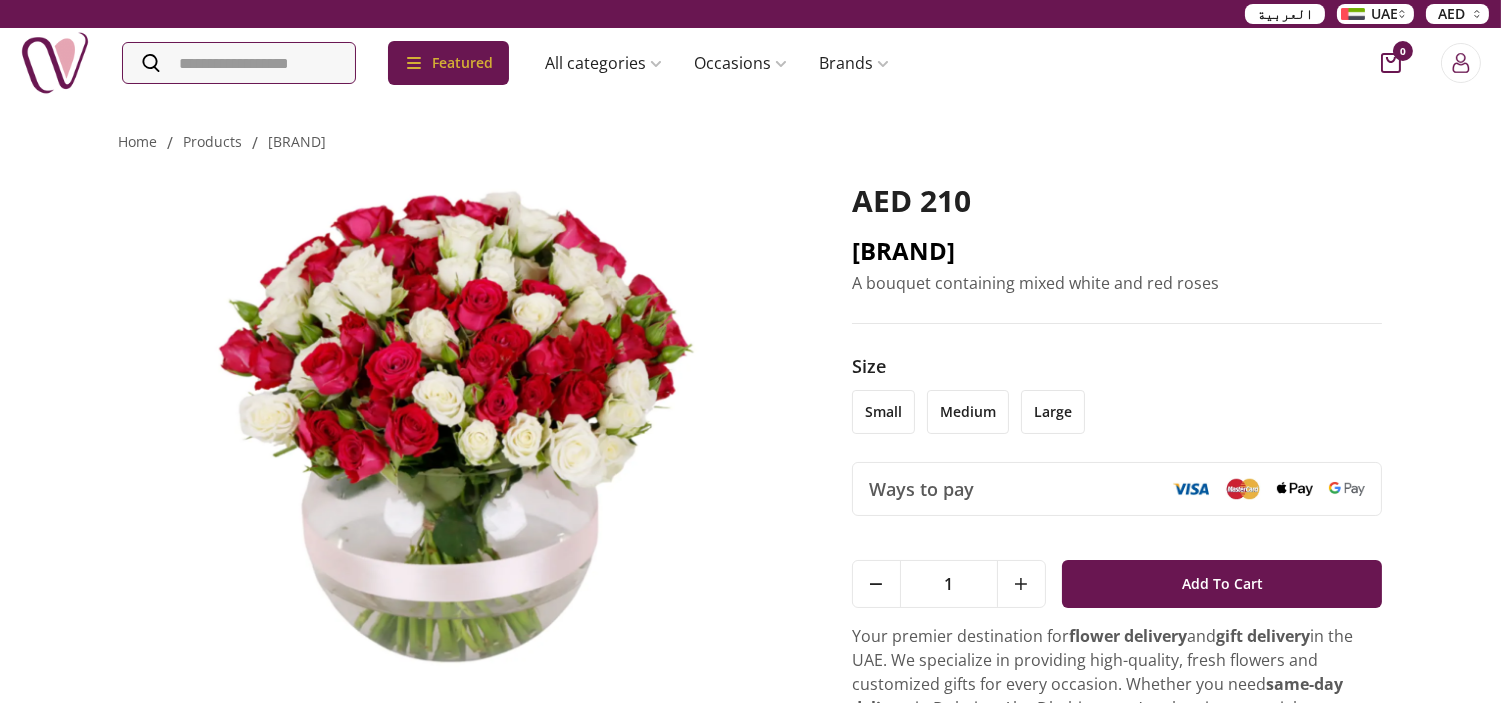 click on "[BRAND]" at bounding box center (1117, 251) 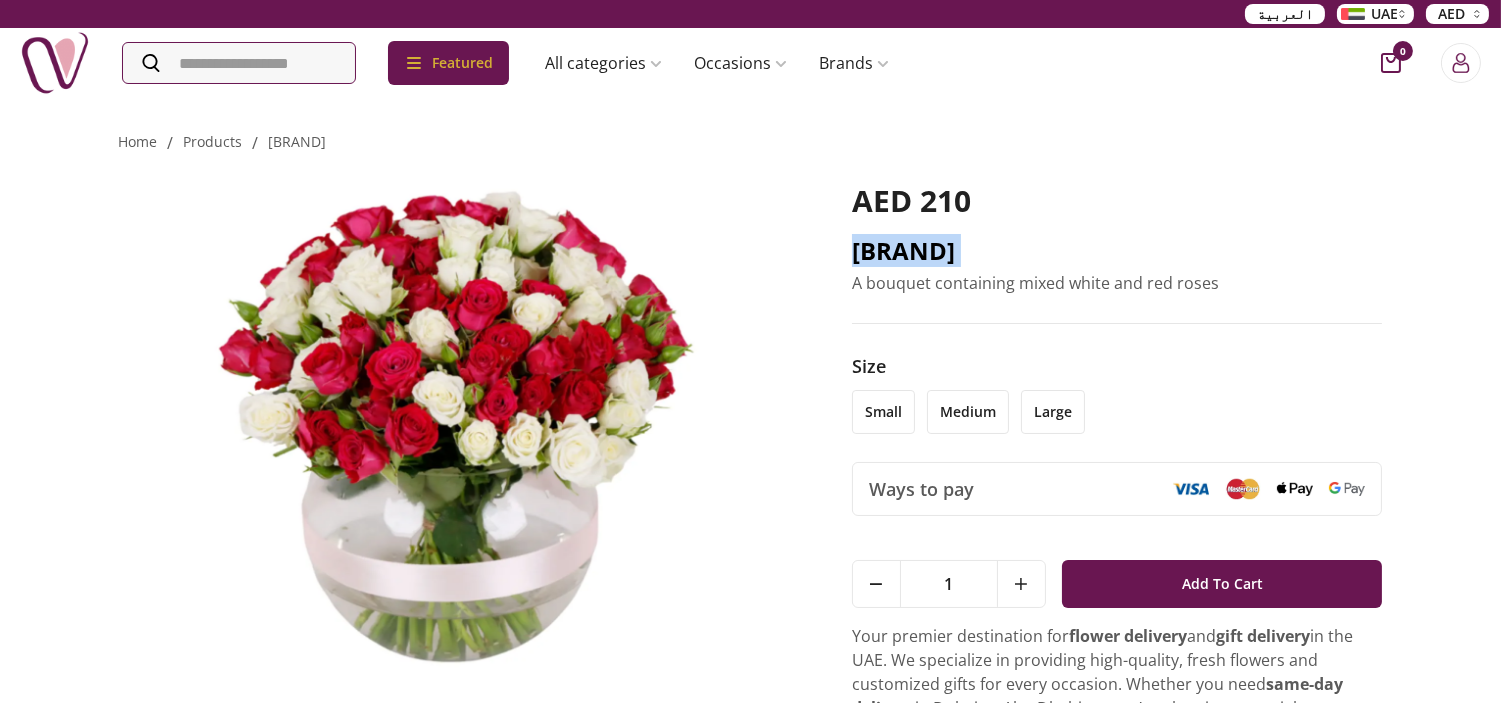 click on "Fushia Fantasy" at bounding box center [1117, 251] 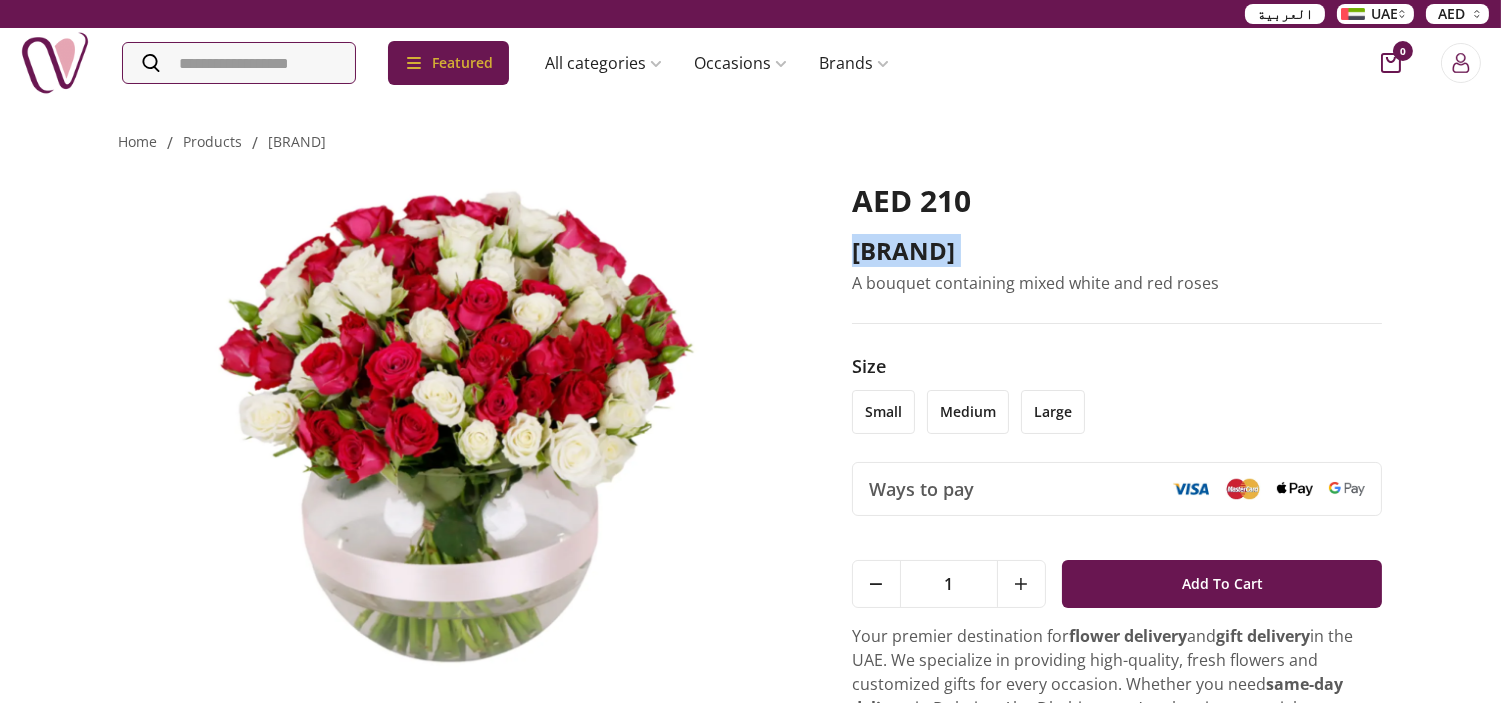 copy on "Fushia Fantasy" 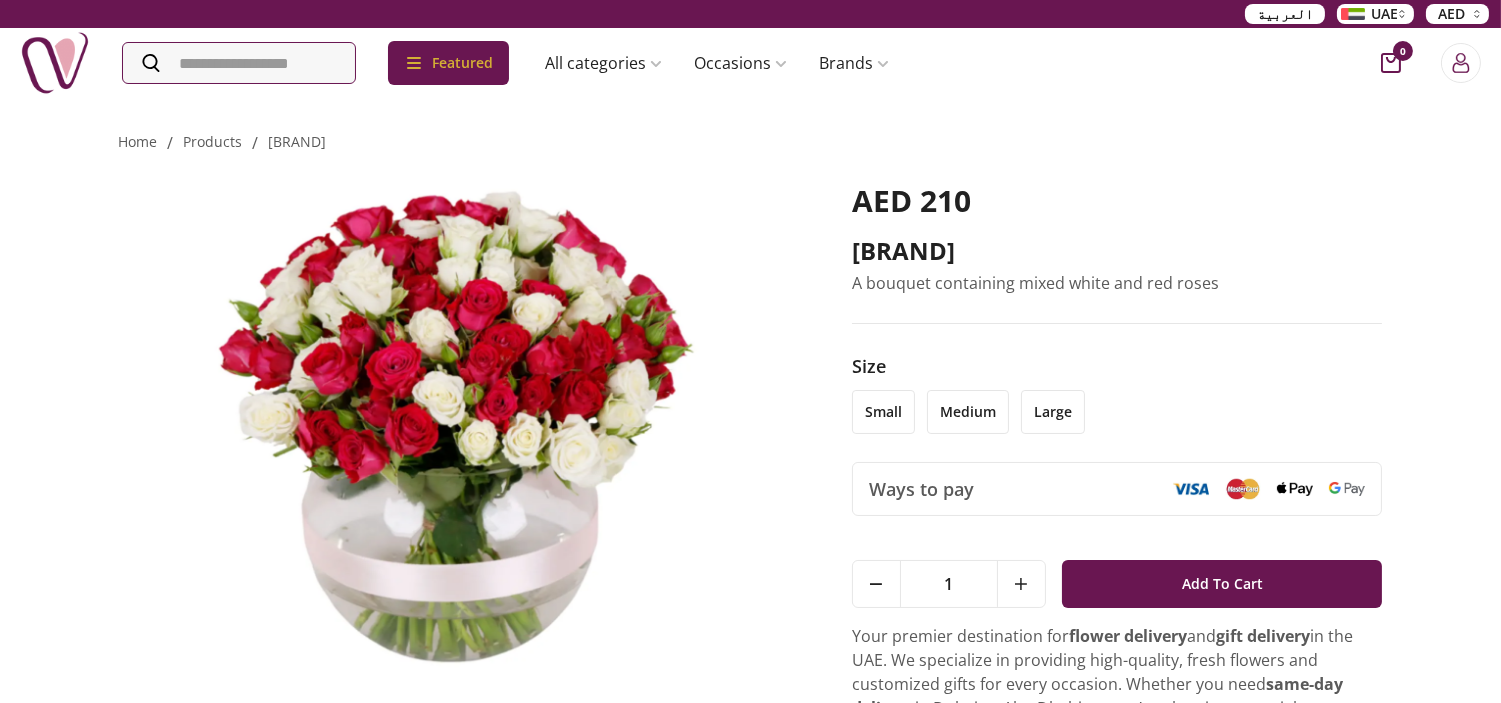 click on "A bouquet containing mixed white and red roses" at bounding box center (1117, 283) 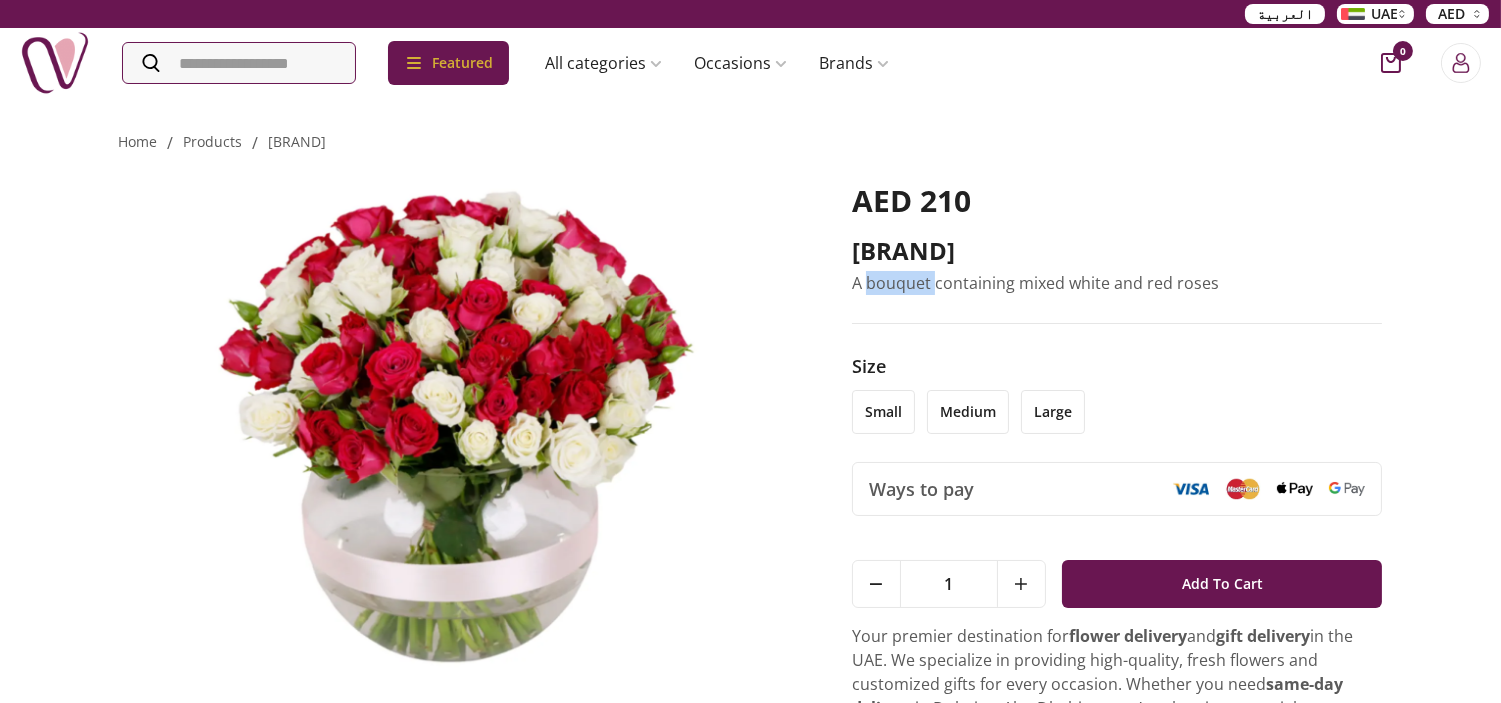 click on "A bouquet containing mixed white and red roses" at bounding box center (1117, 283) 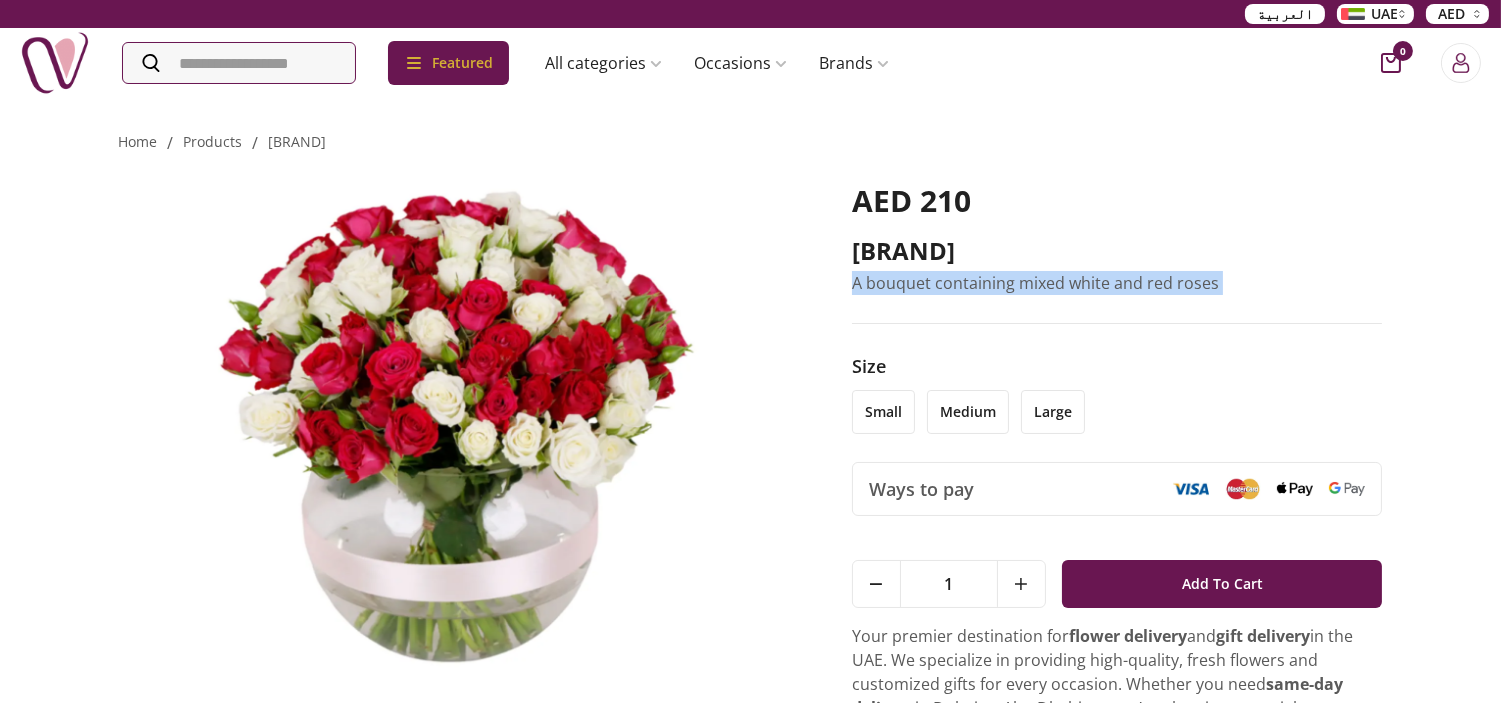 click on "A bouquet containing mixed white and red roses" at bounding box center [1117, 283] 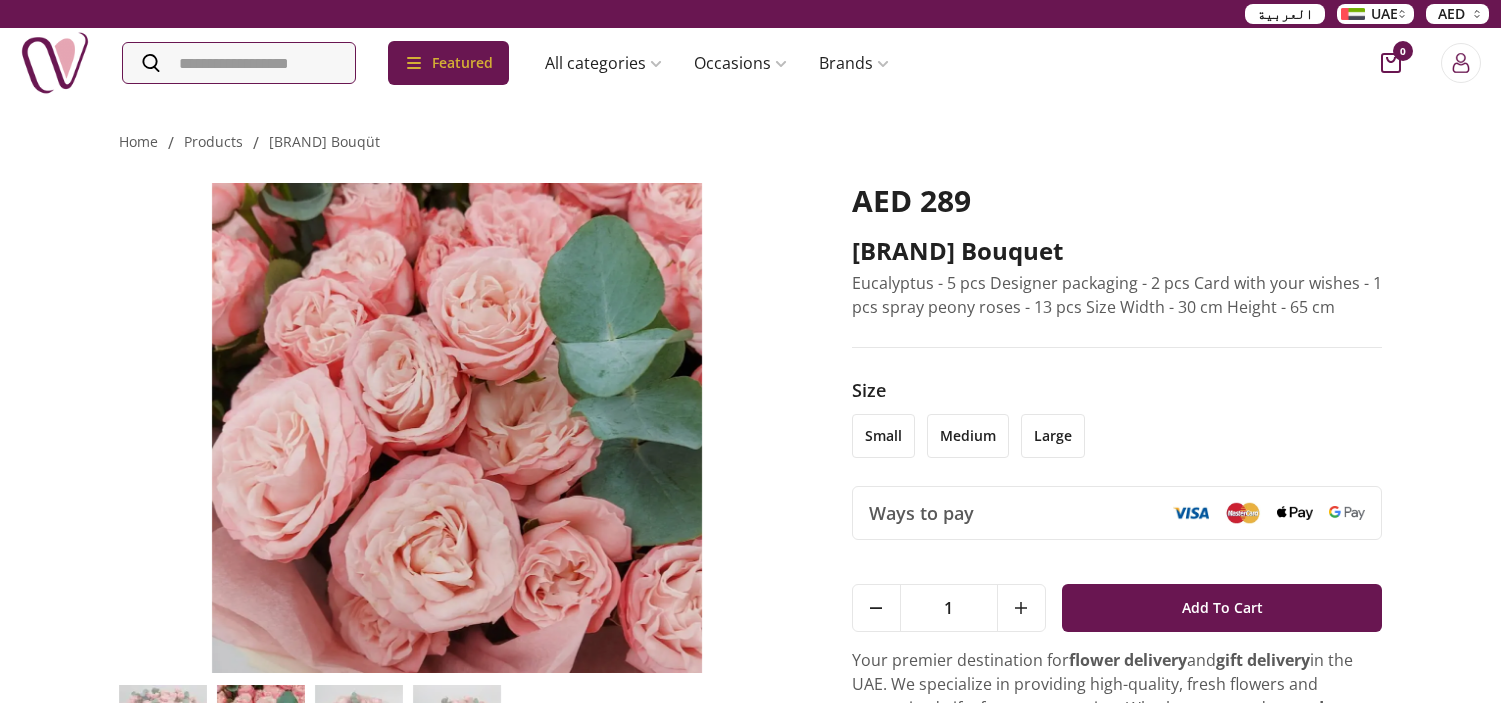 scroll, scrollTop: 0, scrollLeft: 0, axis: both 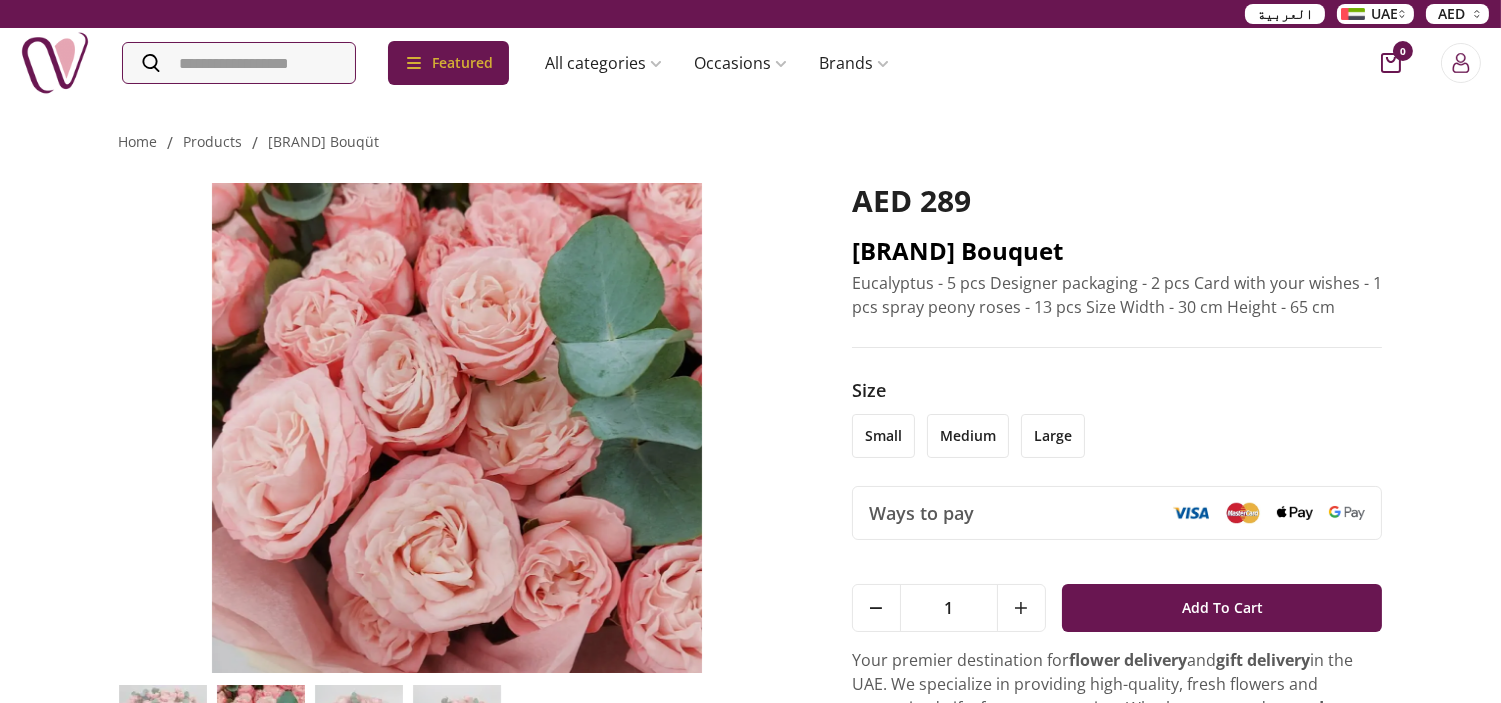click on "[BRAND] Bouquet" at bounding box center (1117, 251) 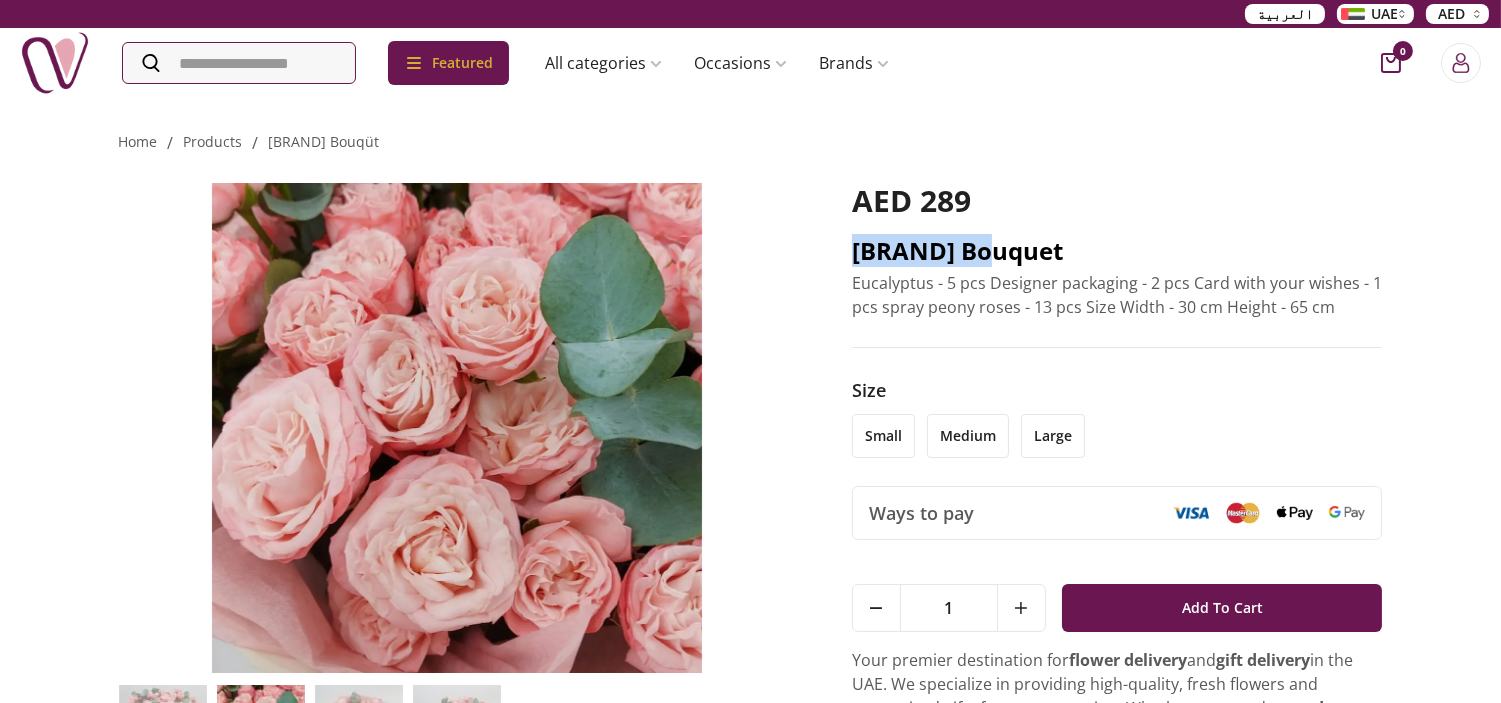 click on "[BRAND] Bouquet" at bounding box center [1117, 251] 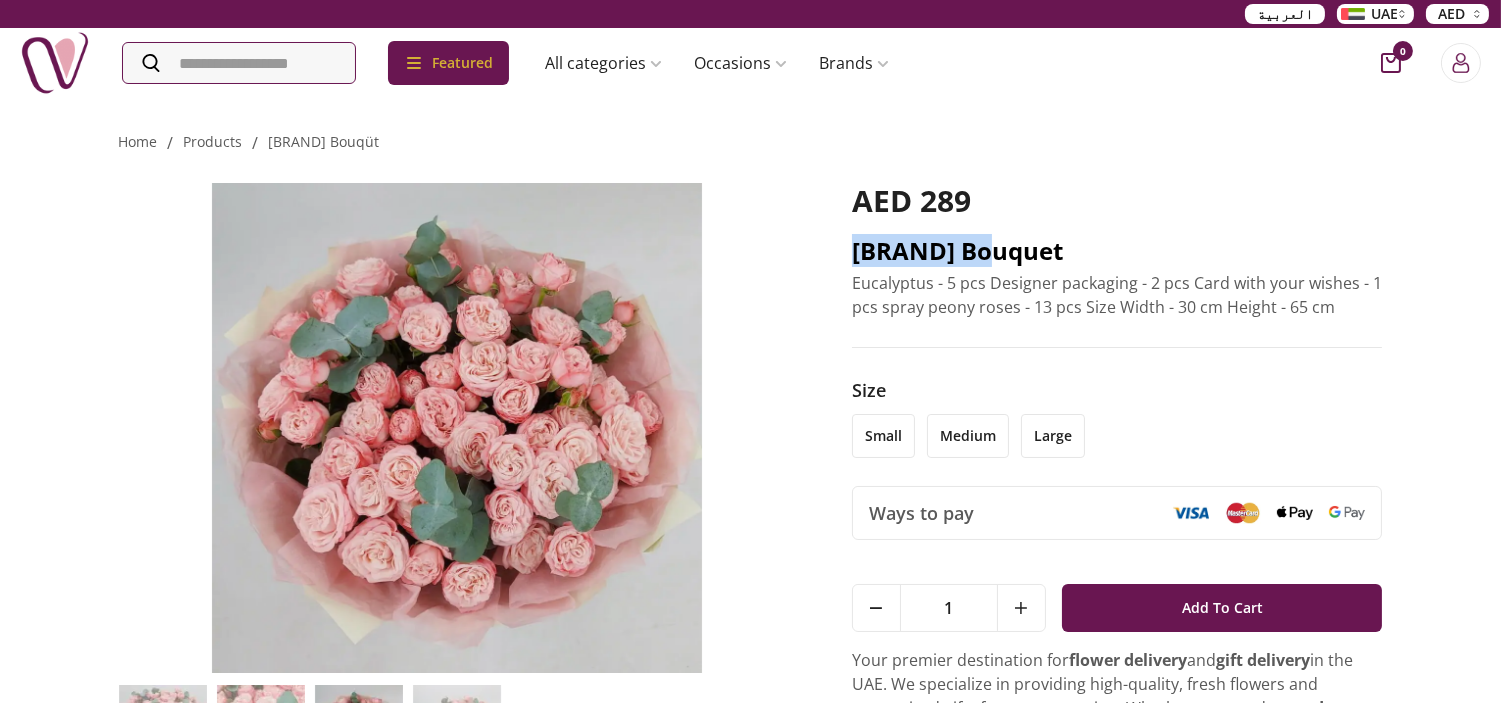 click on "[BRAND] Bouquet" at bounding box center [1117, 251] 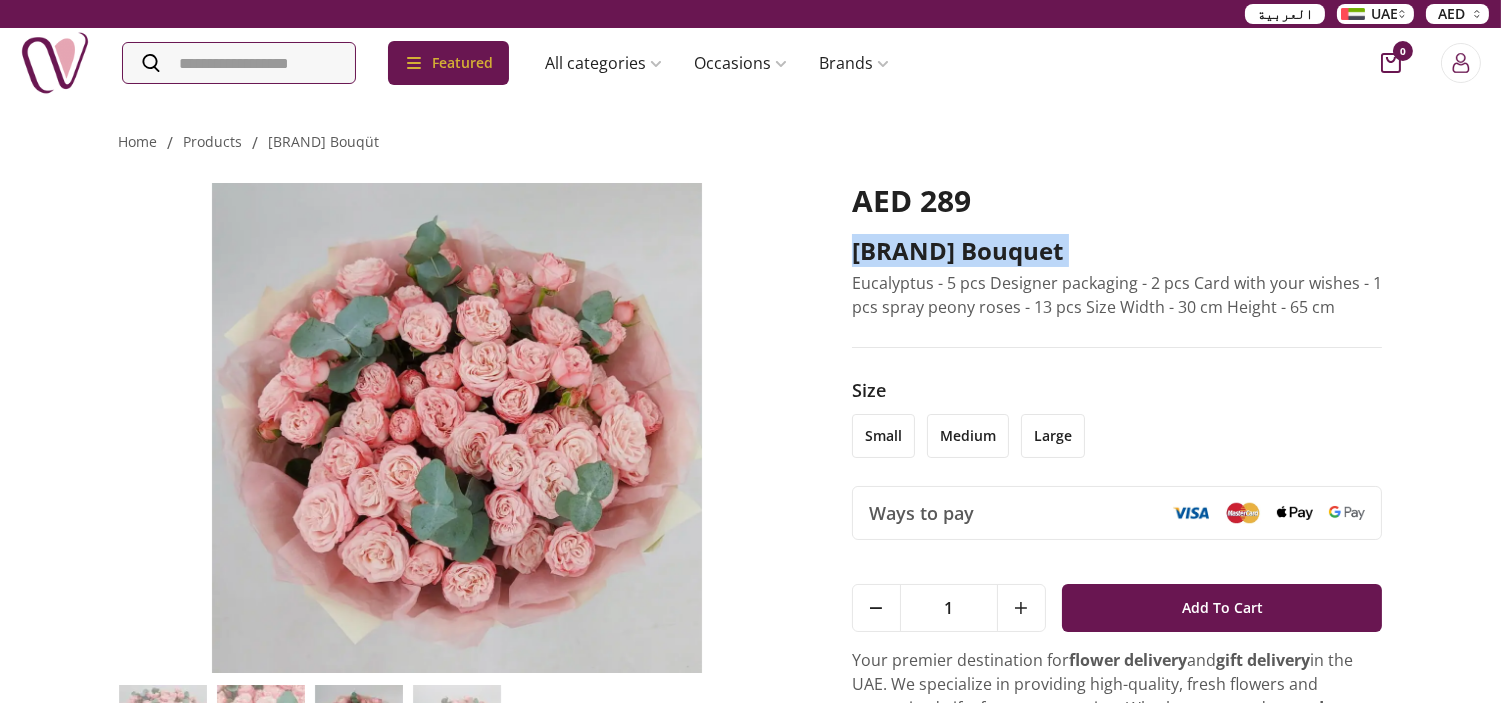 copy on "[BRAND] Bouquet" 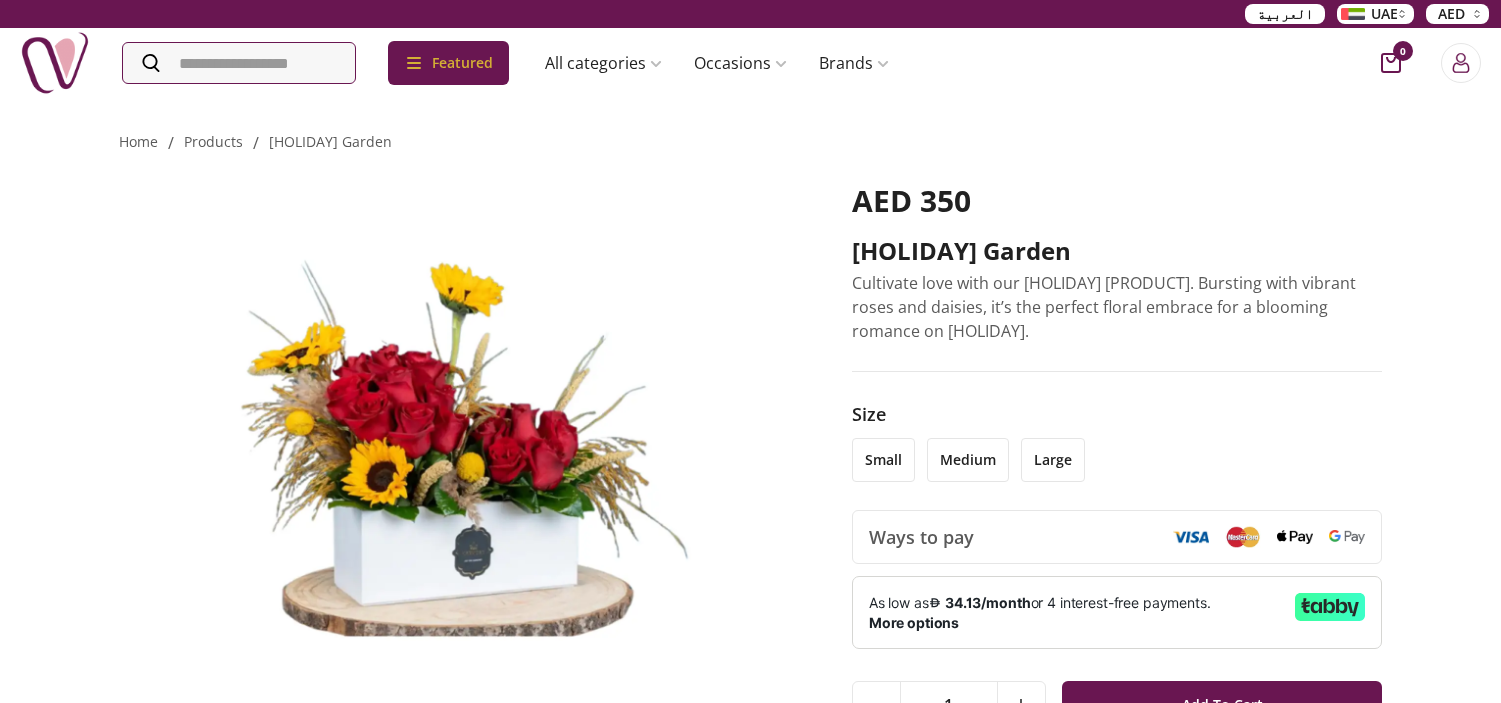 scroll, scrollTop: 0, scrollLeft: 0, axis: both 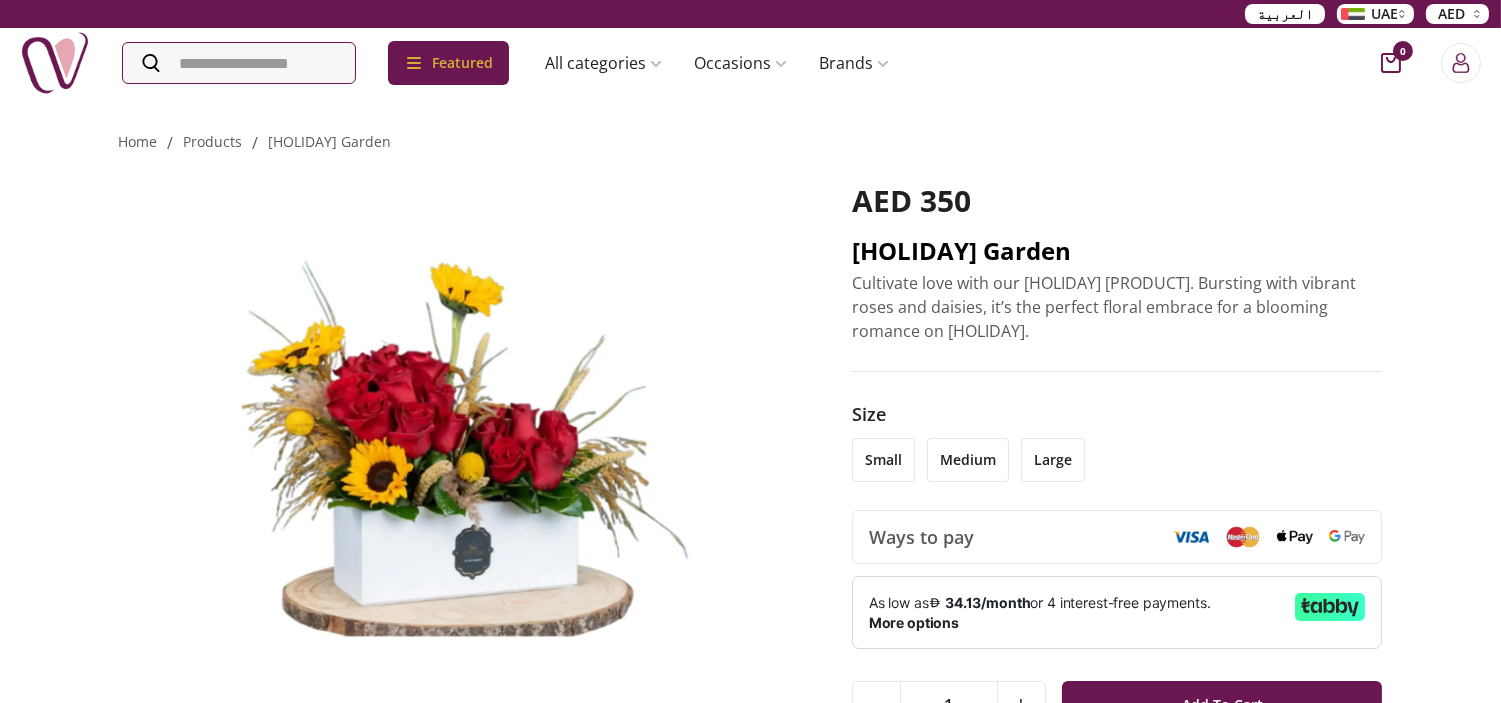 click on "Valentine’s Garden" at bounding box center [1117, 251] 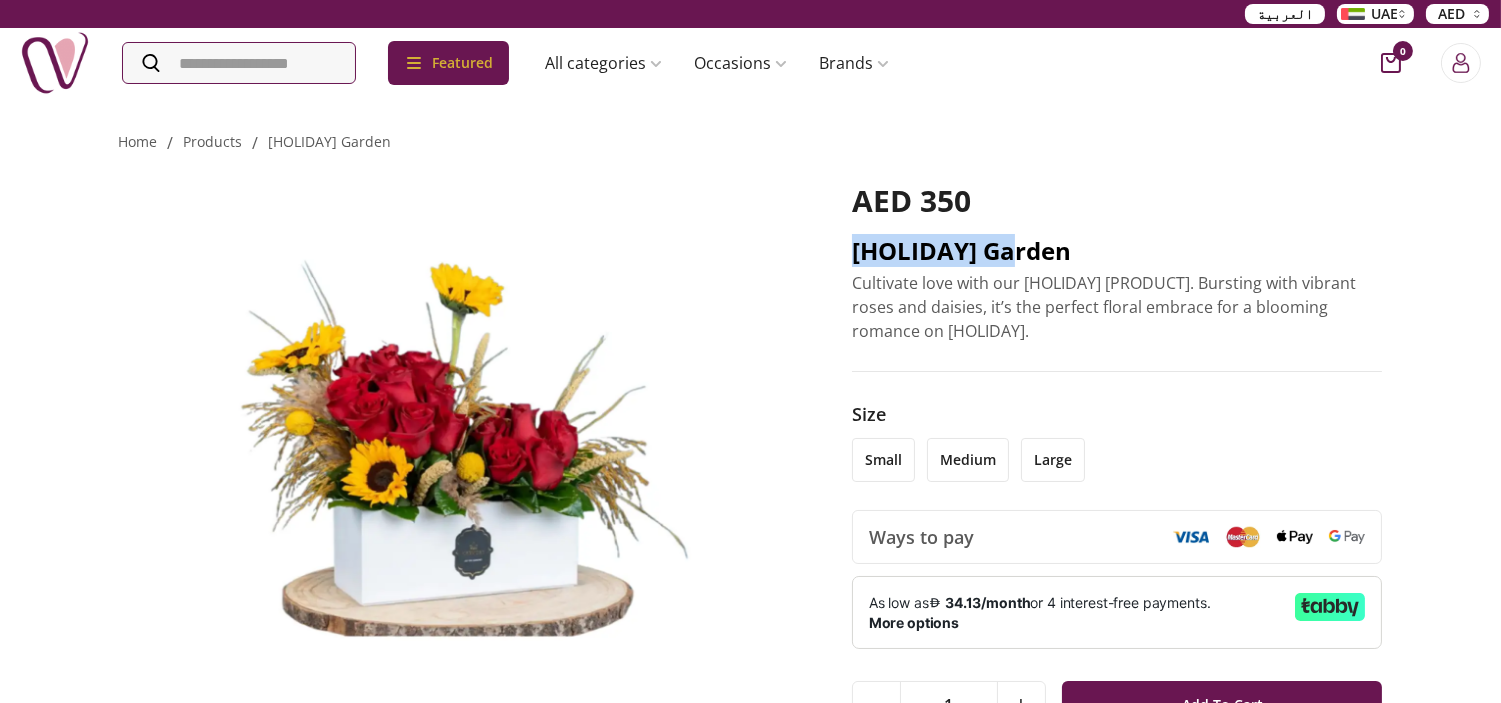 click on "Valentine’s Garden" at bounding box center [1117, 251] 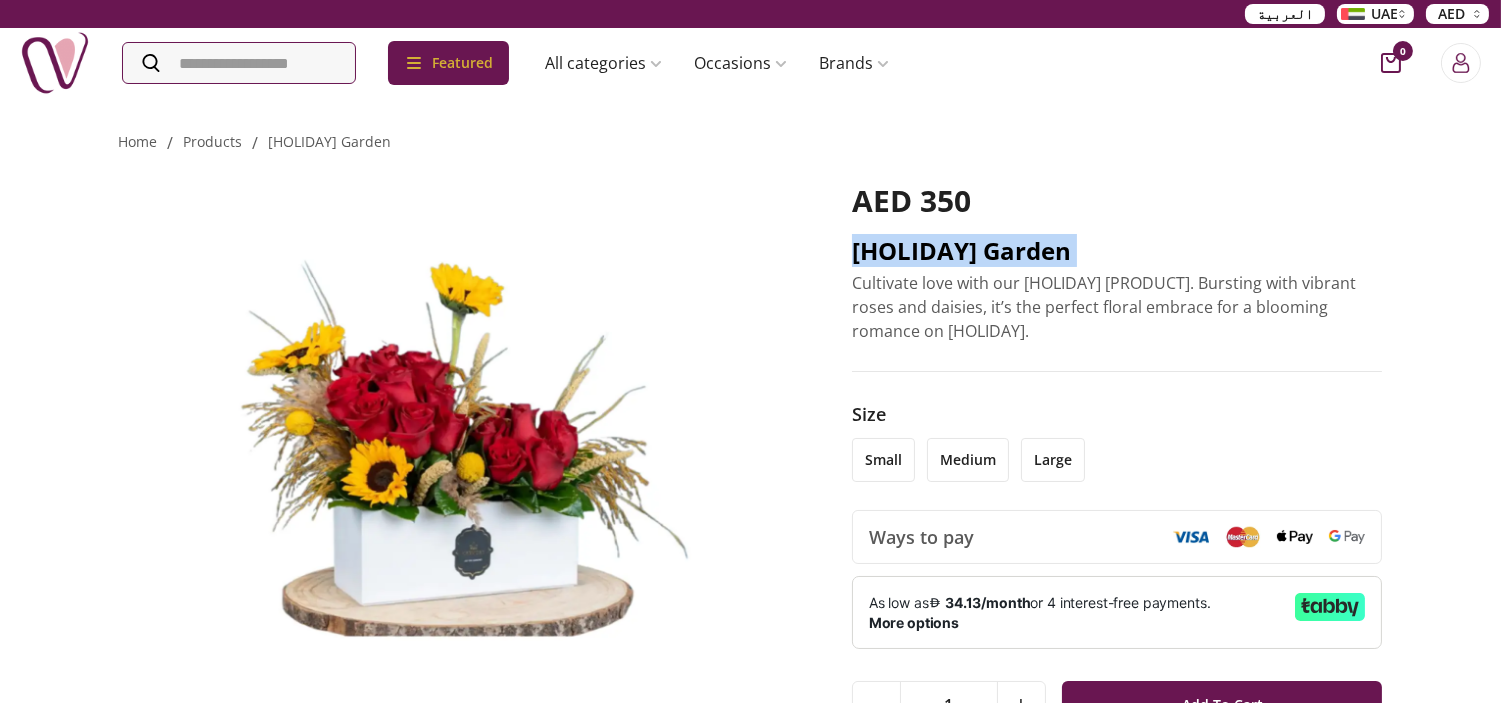 click on "Valentine’s Garden" at bounding box center [1117, 251] 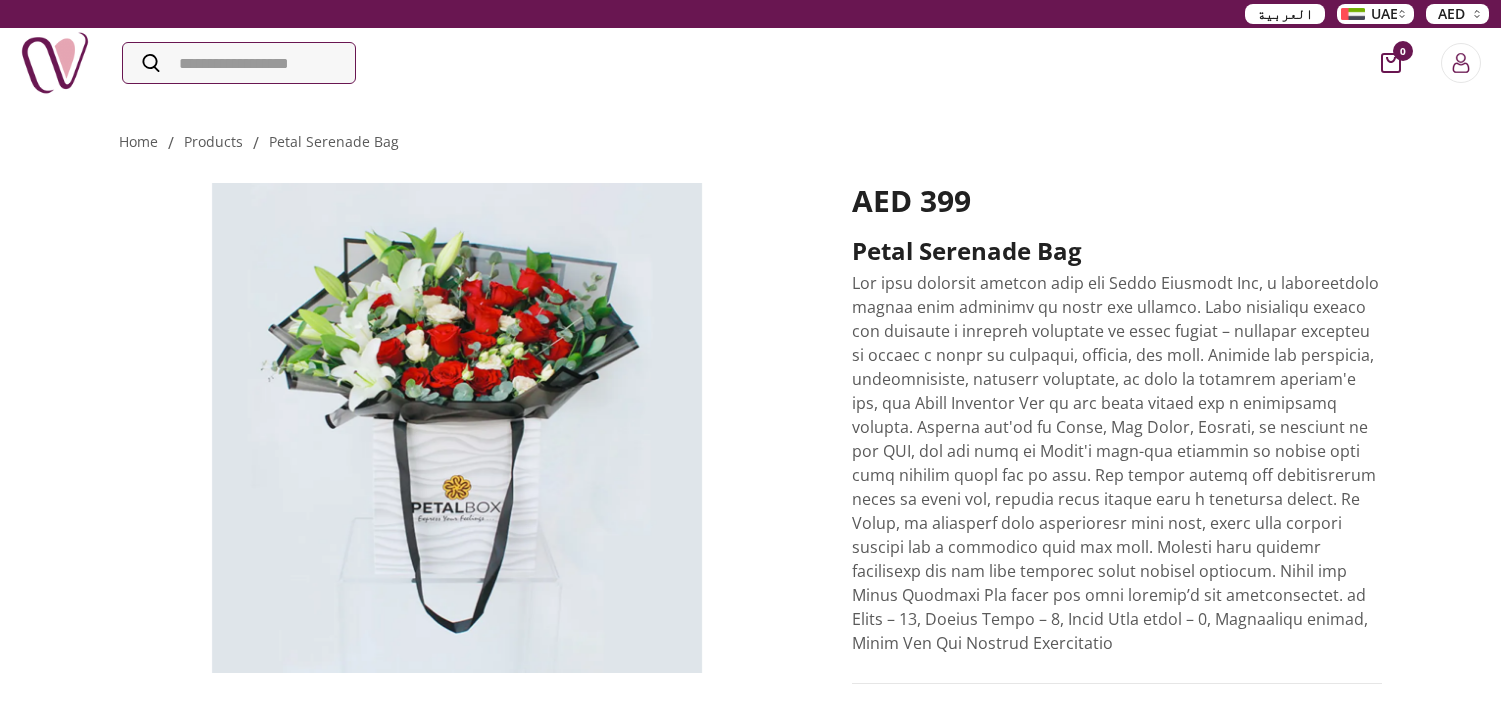 scroll, scrollTop: 0, scrollLeft: 0, axis: both 